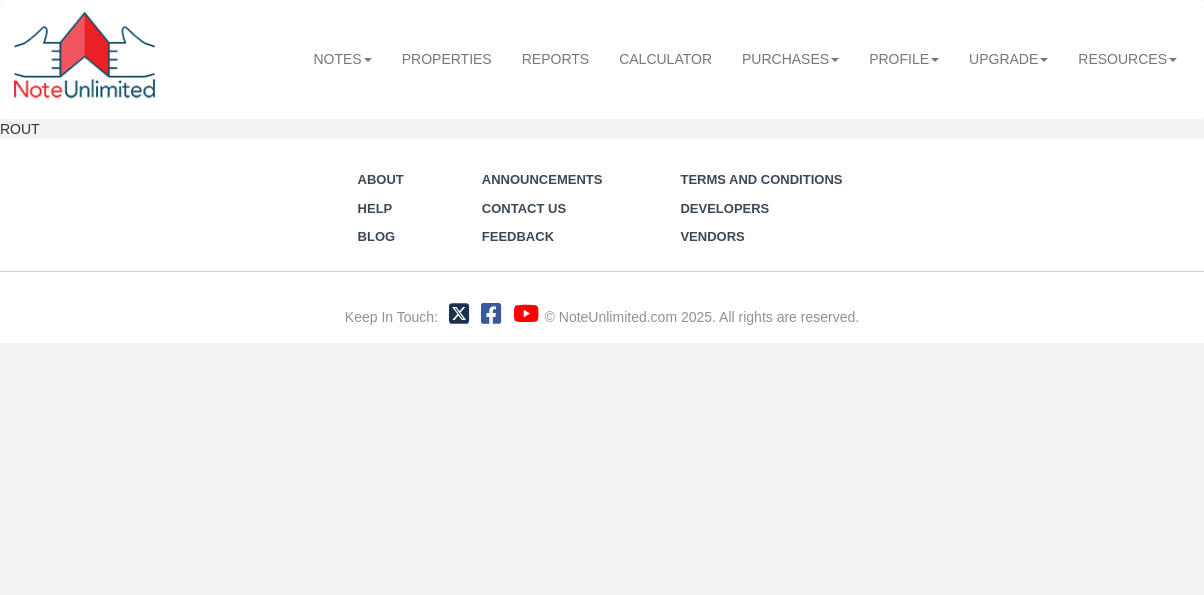 scroll, scrollTop: 0, scrollLeft: 0, axis: both 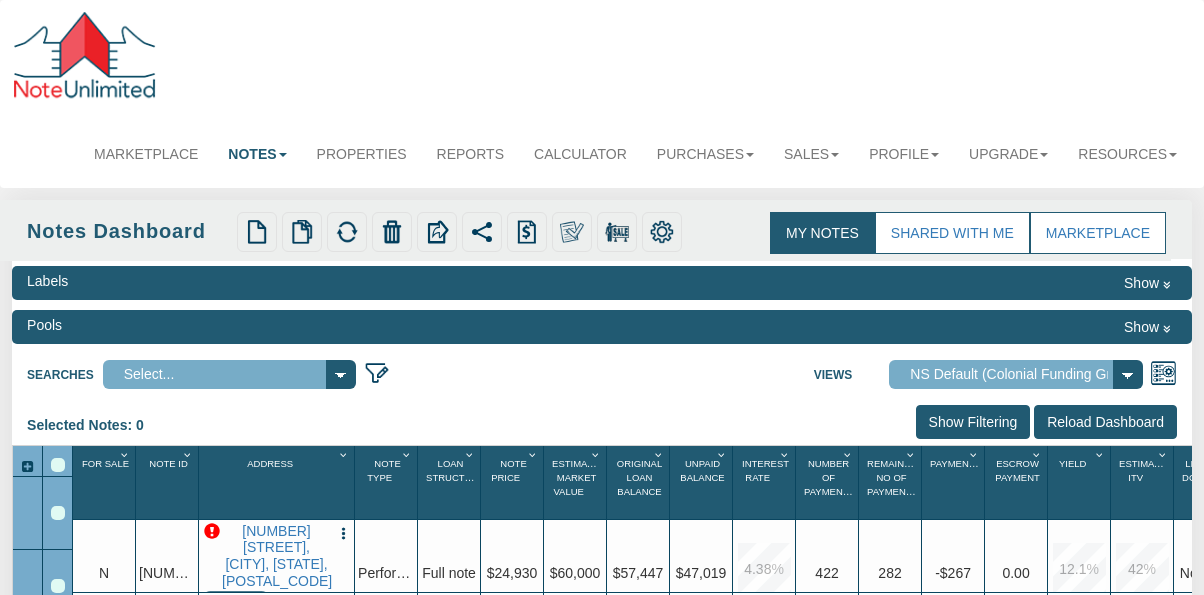 select on "[NUMBER]" 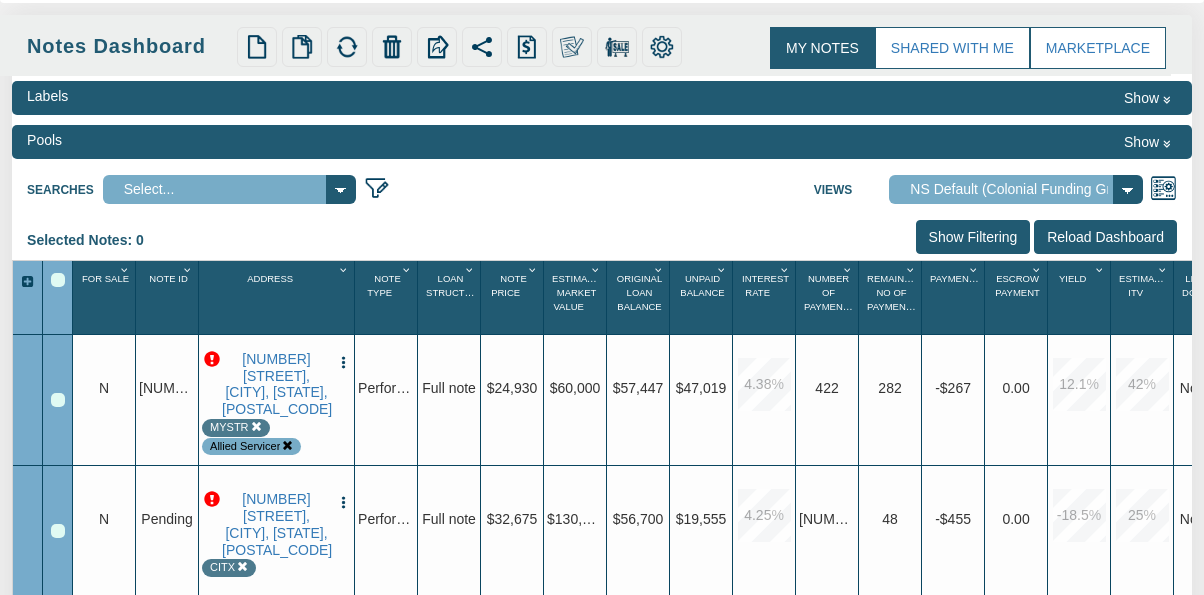scroll, scrollTop: 196, scrollLeft: 0, axis: vertical 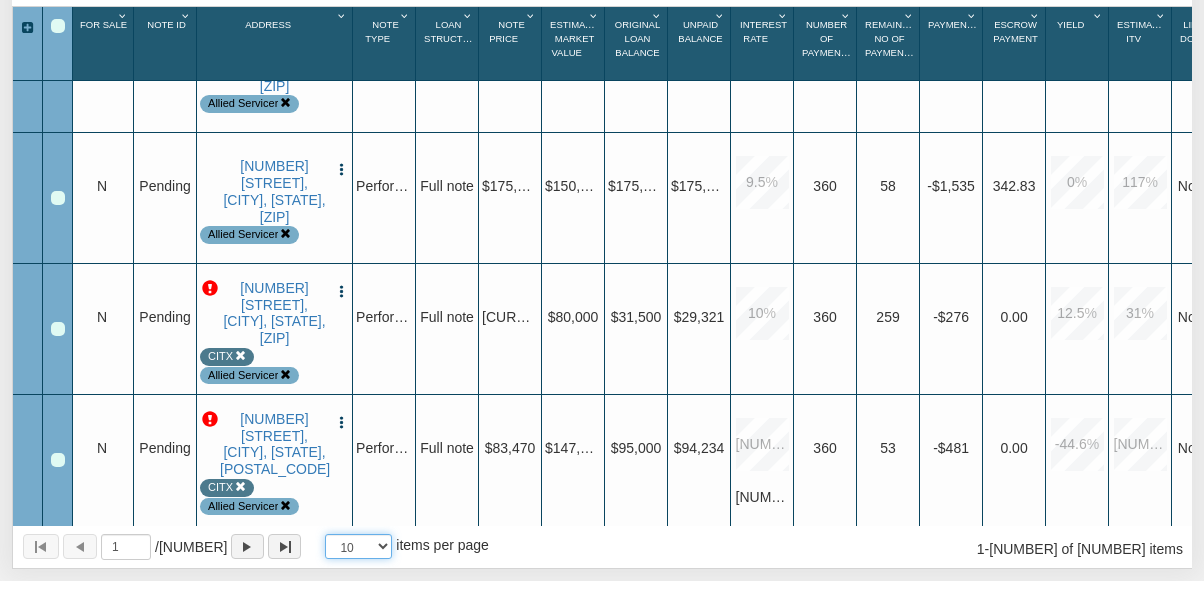 click on "[NUMBER] [NUMBER] [NUMBER] [NUMBER]" at bounding box center [358, 546] 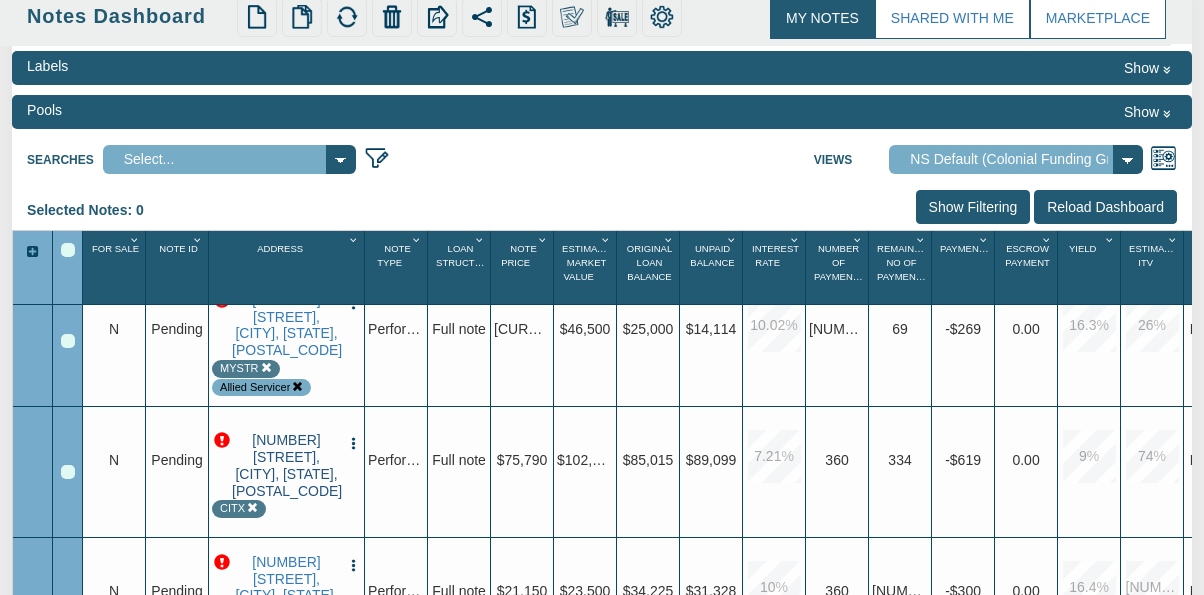 click on "[NUMBER] [STREET], [CITY], [STATE], [POSTAL_CODE]" at bounding box center [286, 465] 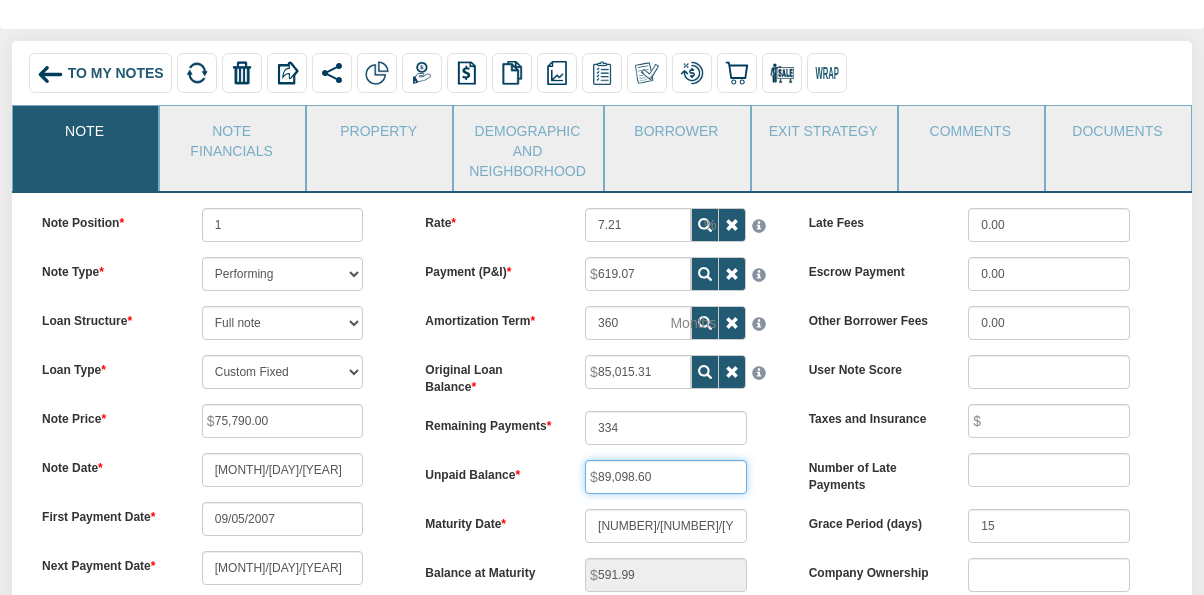 drag, startPoint x: 656, startPoint y: 476, endPoint x: 555, endPoint y: 474, distance: 101.0198 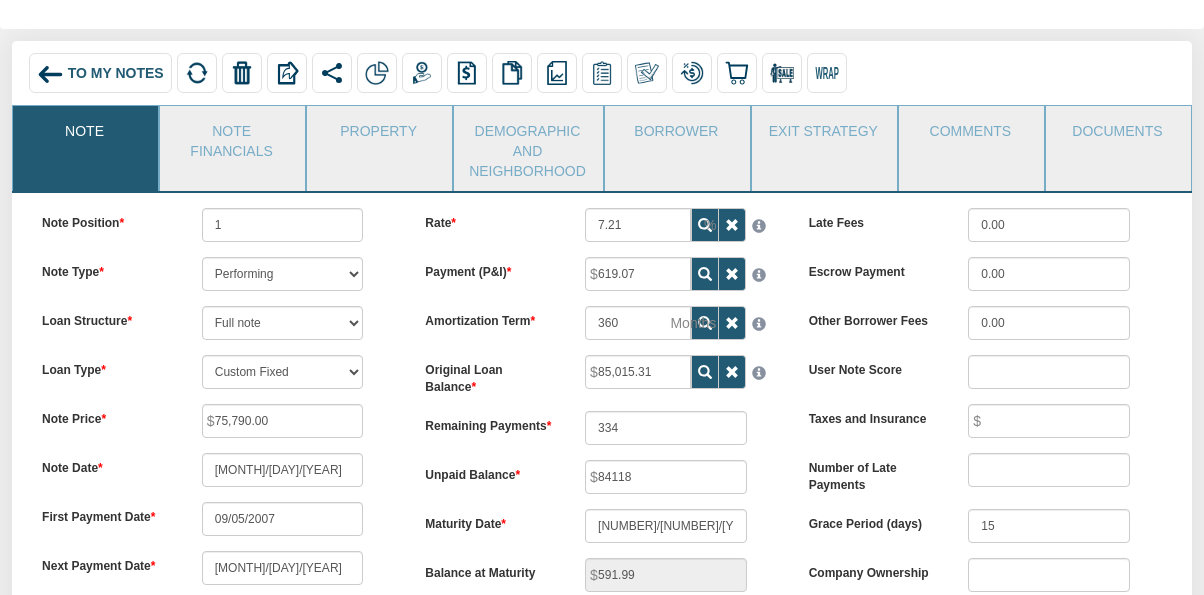 type on "84,118.00" 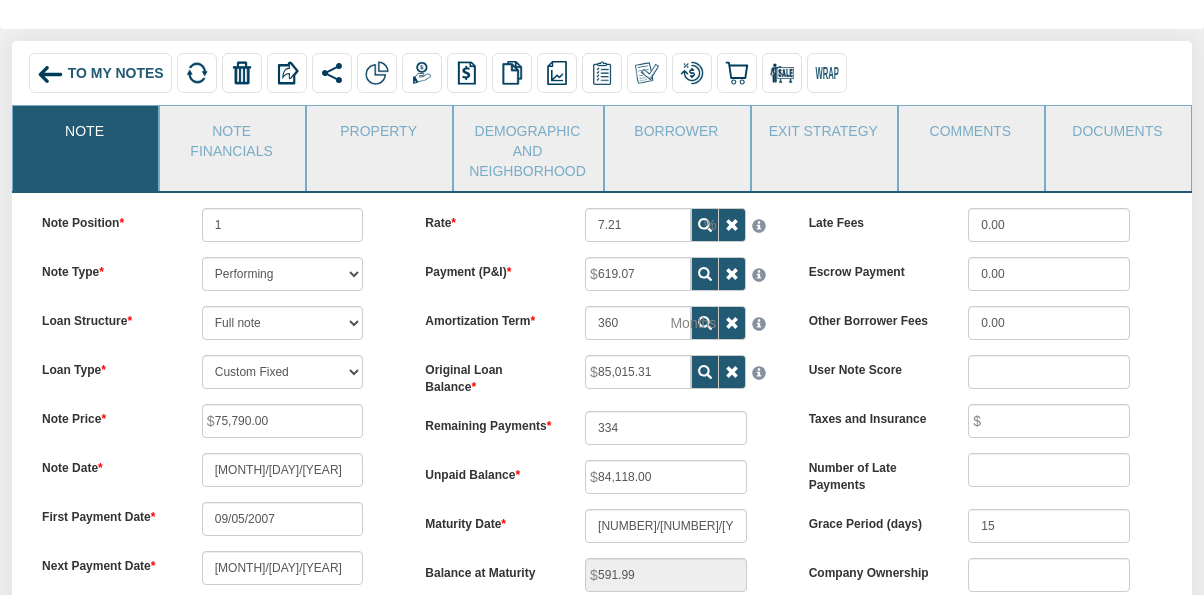 click on "Rate
[PERCENTAGE]
Payment (P&I)
[AMOUNT]" at bounding box center (601, 456) 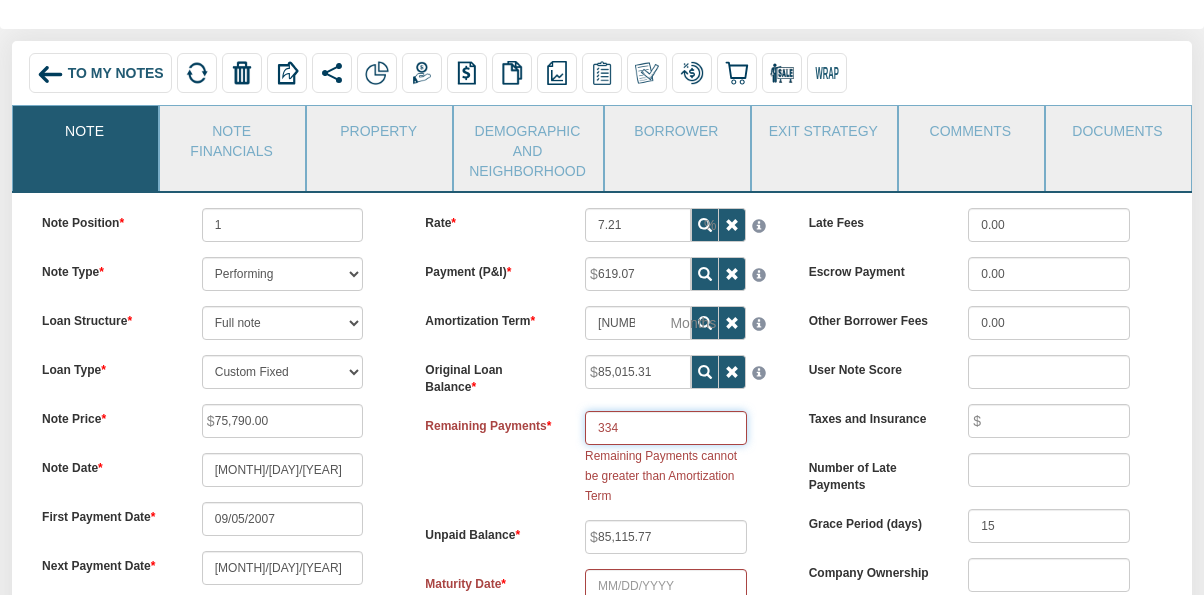 click on "334" at bounding box center (666, 428) 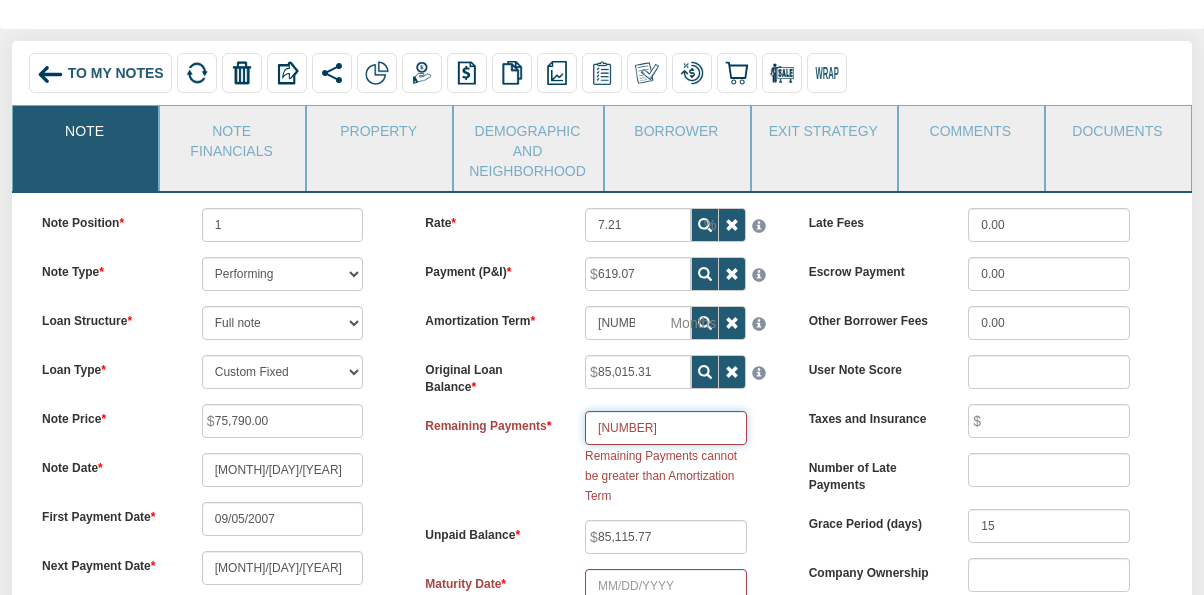 type on "3" 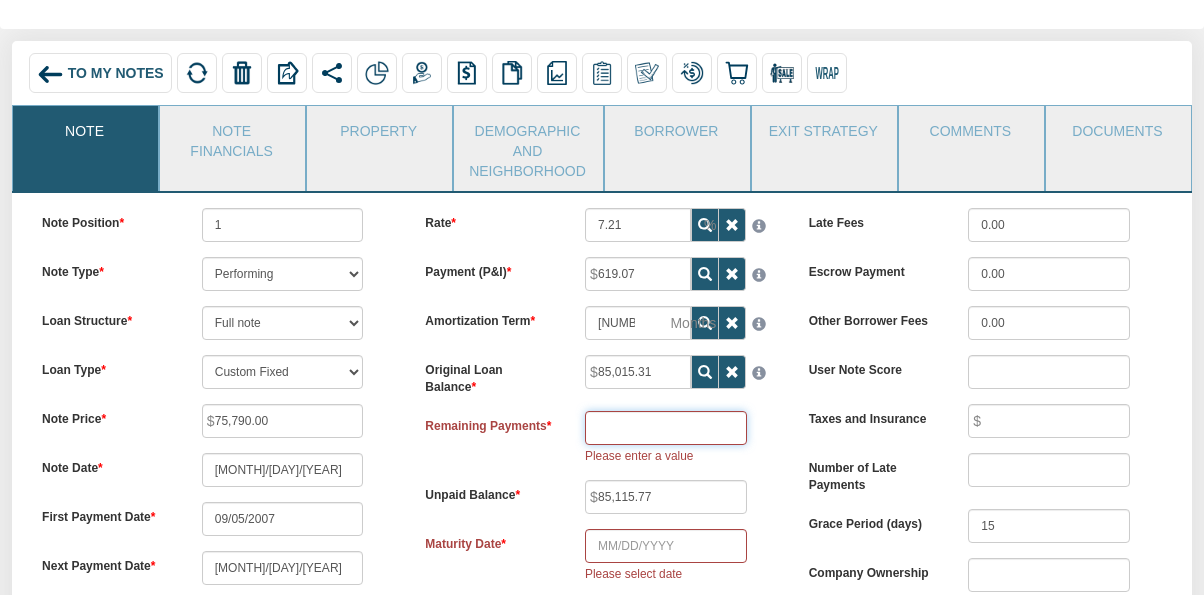 type 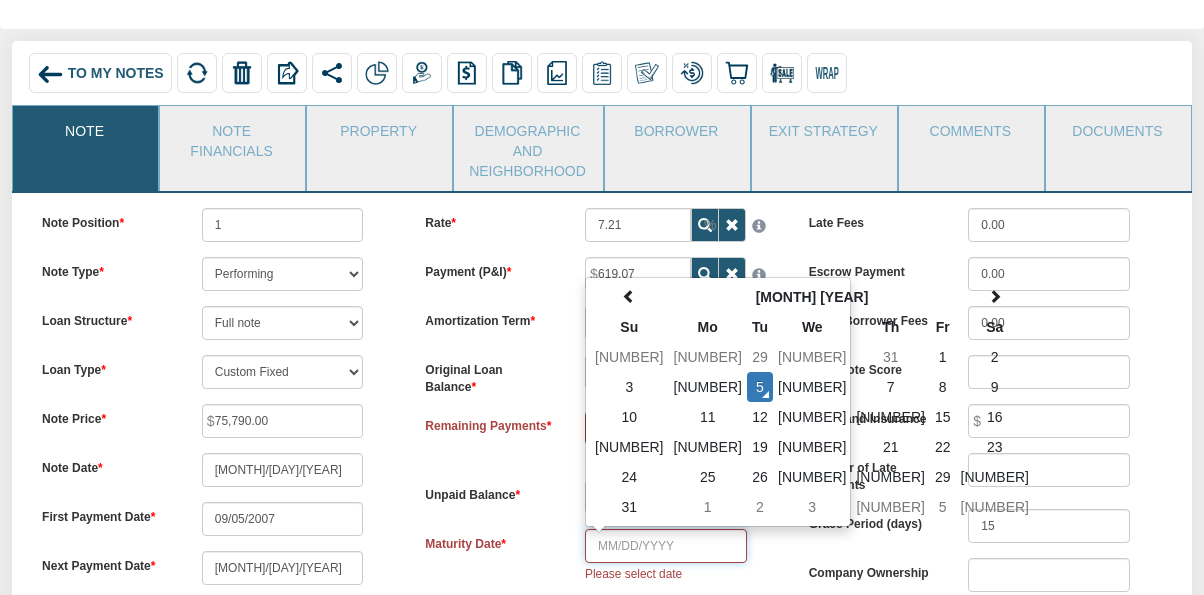 type on "[NUMBER]/[NUMBER]/[YEAR]" 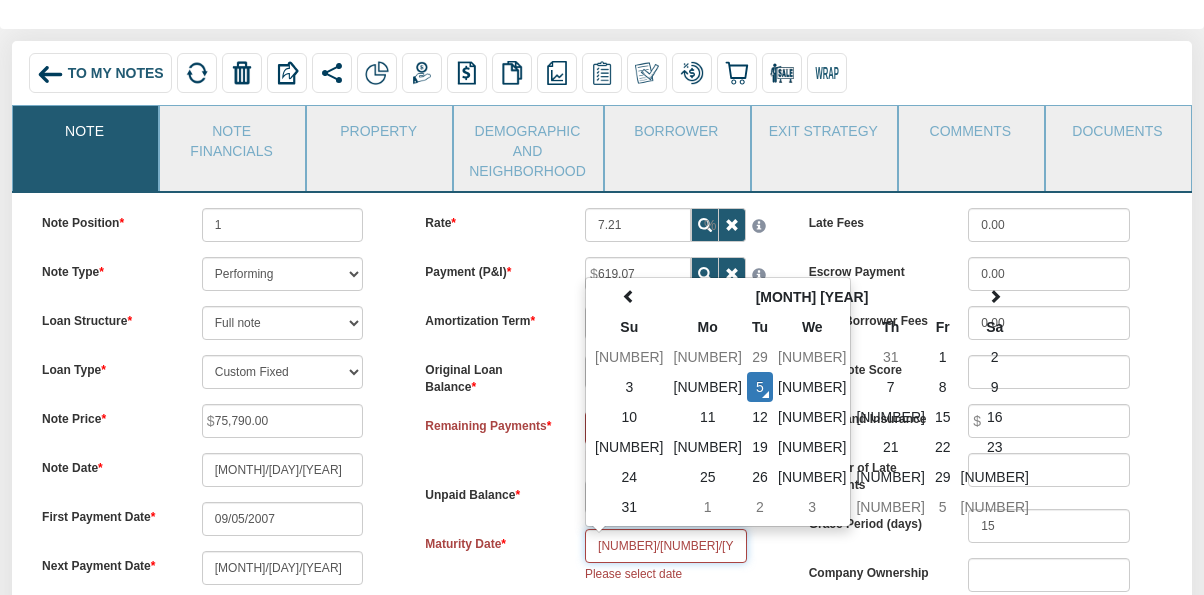 click on "[NUMBER]/[NUMBER]/[YEAR] [MONTH] [YEAR] Su Mo Tu We Th Fr Sa 27 28 29 30 31 1 2 3 4 5 6 7 8 9 10 11 12 13 14 15 16 17 18 19 20 21 22 23 24 25 26 27 28 29 30 31 1 2 3 4 5 6 2025 Jan Feb Mar Apr May Jun Jul Aug Sep Oct Nov Dec 2020-2031 2020 2021 2022 2023 2024 2025 2026 2027 2028 2029 2030 2031 2000-2107 2000 - 2011 2012 - 2023 2024 - 2035 2036 - 2047 2048 - 2059 2060 - 2071 2072 - 2083 2084 - 2095 2096 - 2107
Please select date" at bounding box center (666, 556) 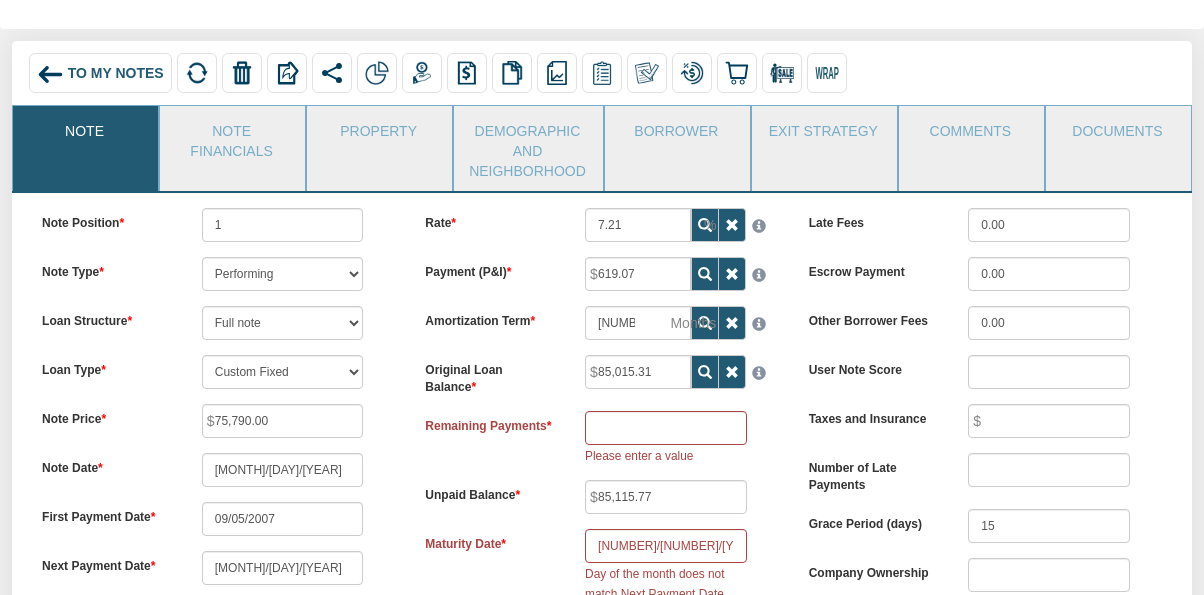 click on "Maturity Date
[MM]/[DD]/[YEAR]
Day of the month does not match Next Payment Date" at bounding box center (601, 566) 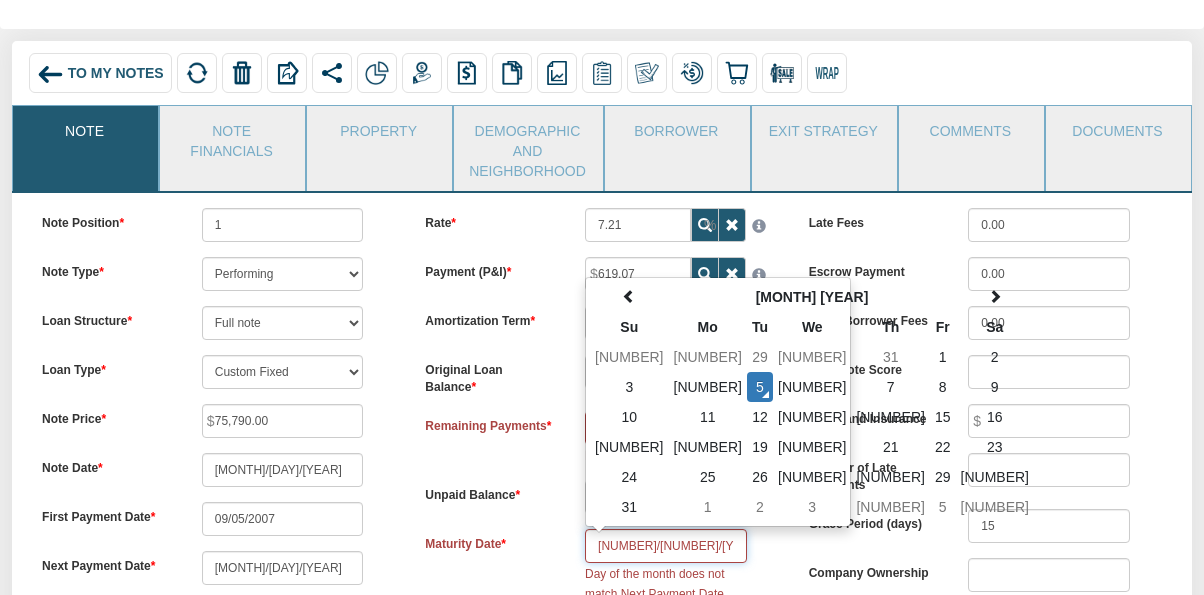 drag, startPoint x: 667, startPoint y: 538, endPoint x: 509, endPoint y: 559, distance: 159.38947 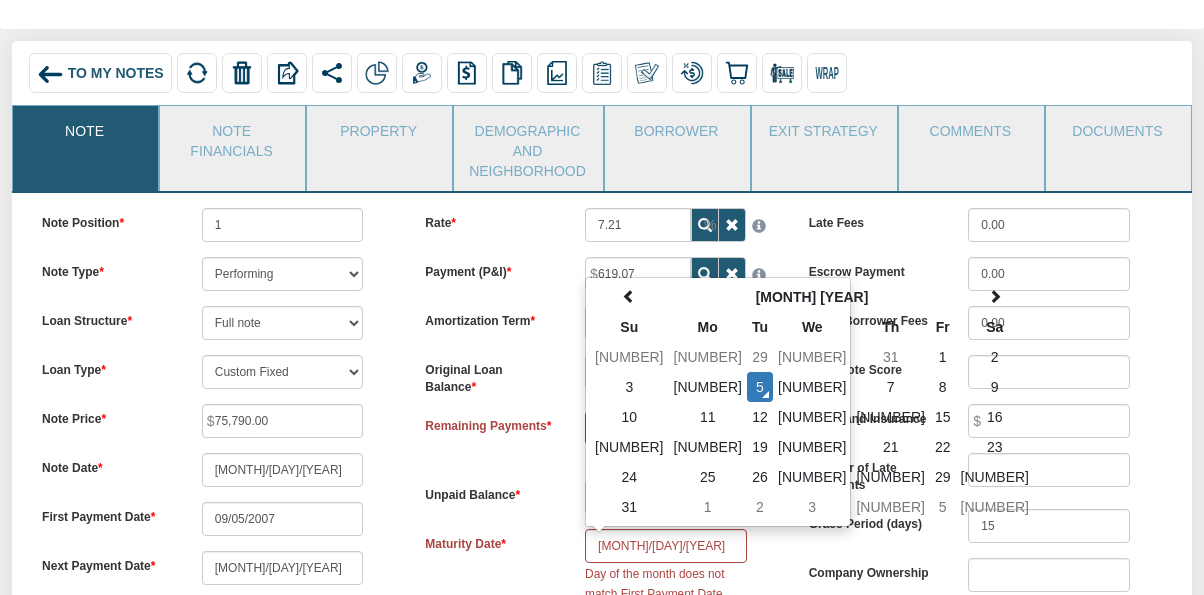 type on "[NUMBER]/[NUMBER]/[YEAR]" 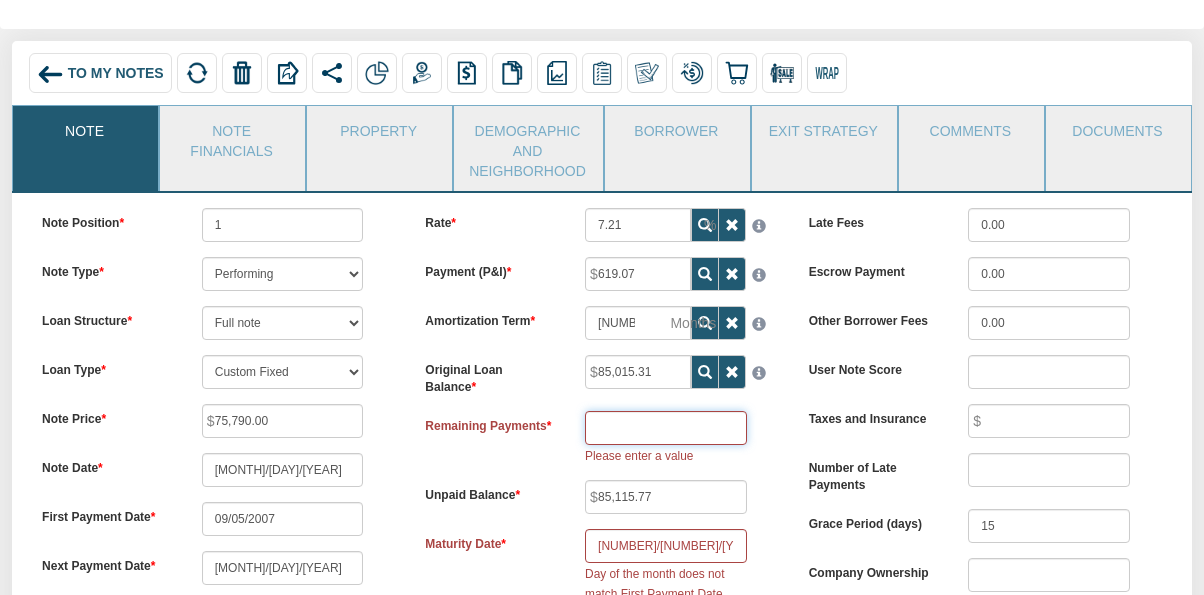 click at bounding box center (666, 428) 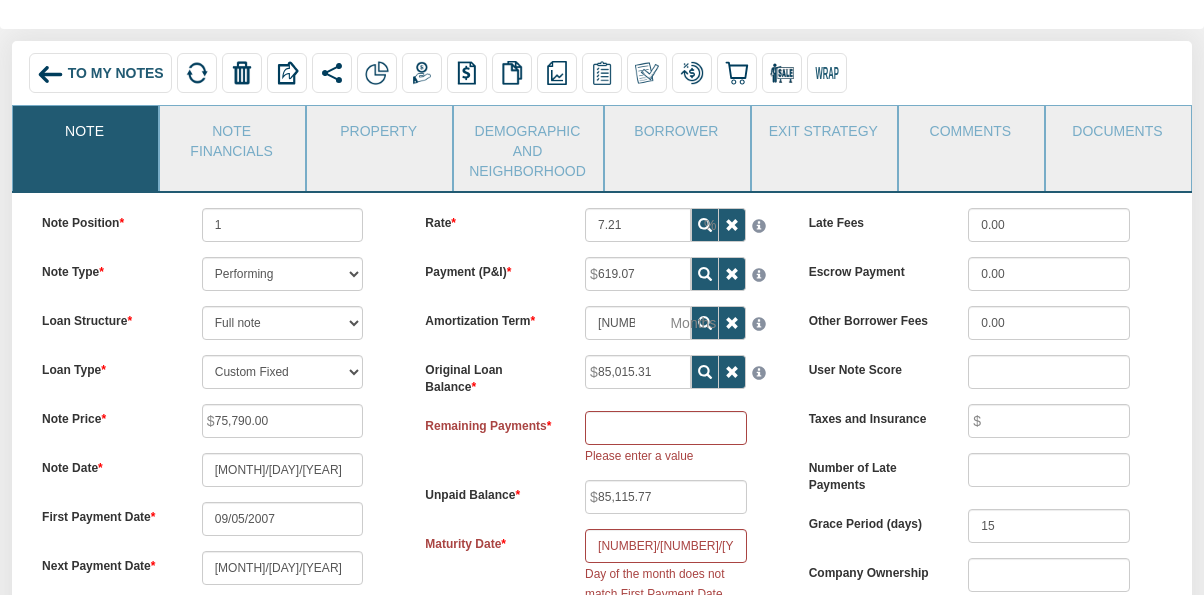 click on "Remaining Payments
Please enter a value" at bounding box center (601, 438) 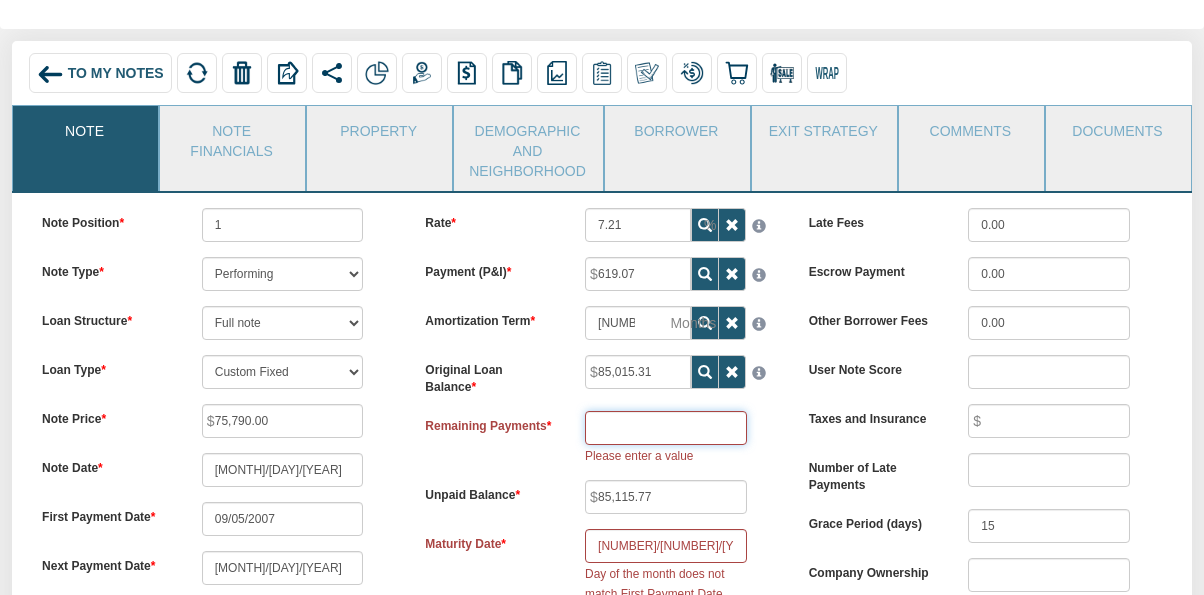 click at bounding box center (666, 428) 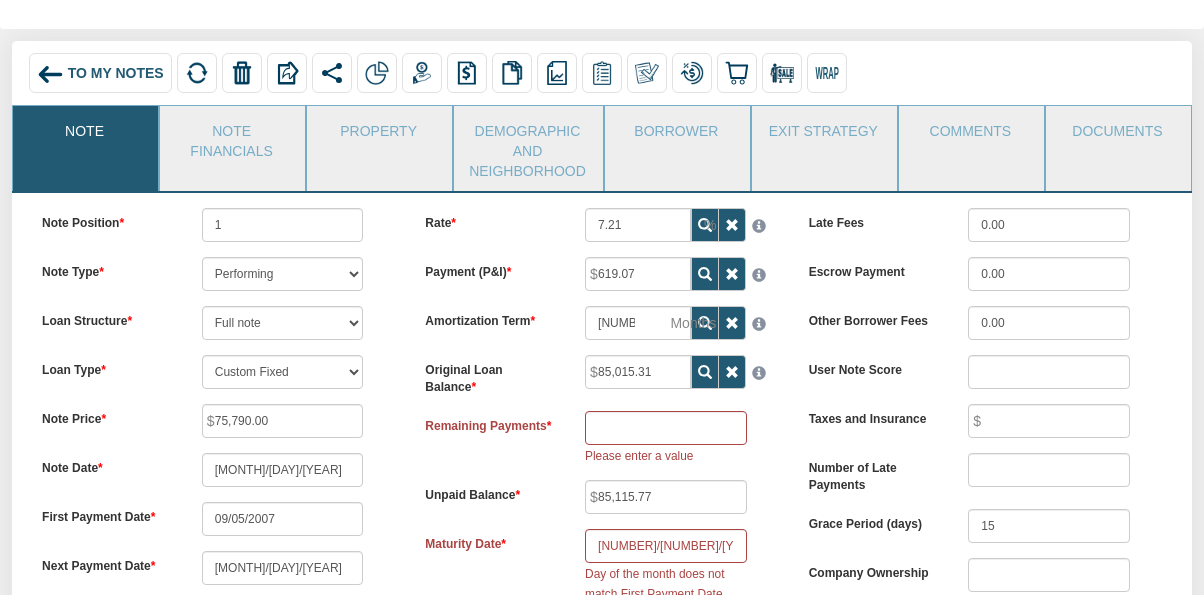 click on "Remaining Payments
Please enter a value" at bounding box center [601, 438] 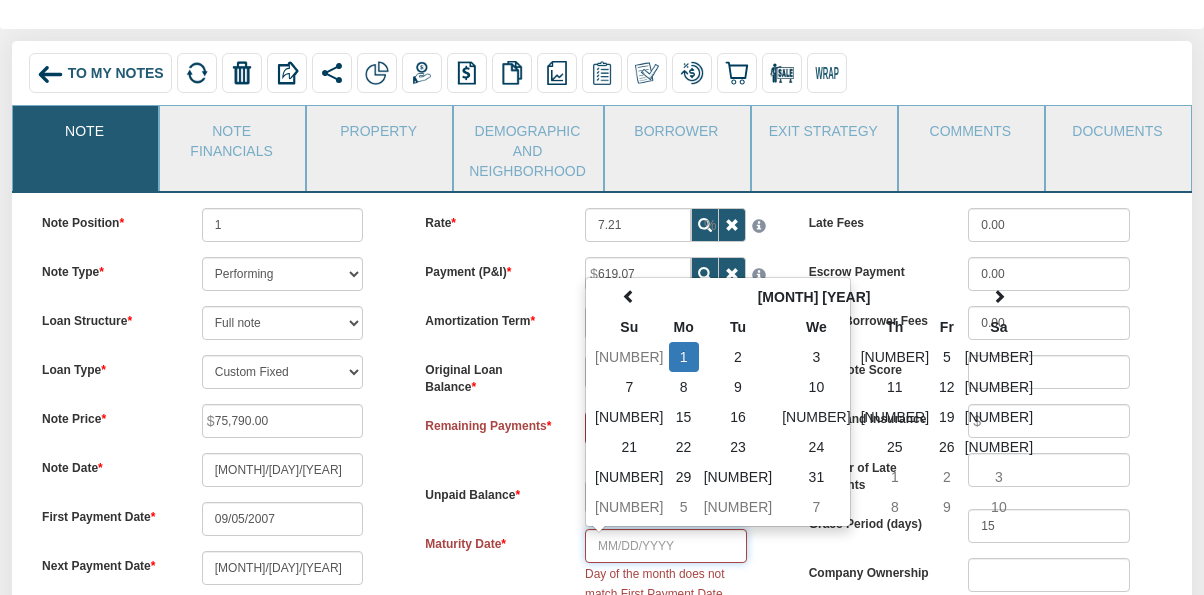 click on "Maturity Date" at bounding box center [666, 546] 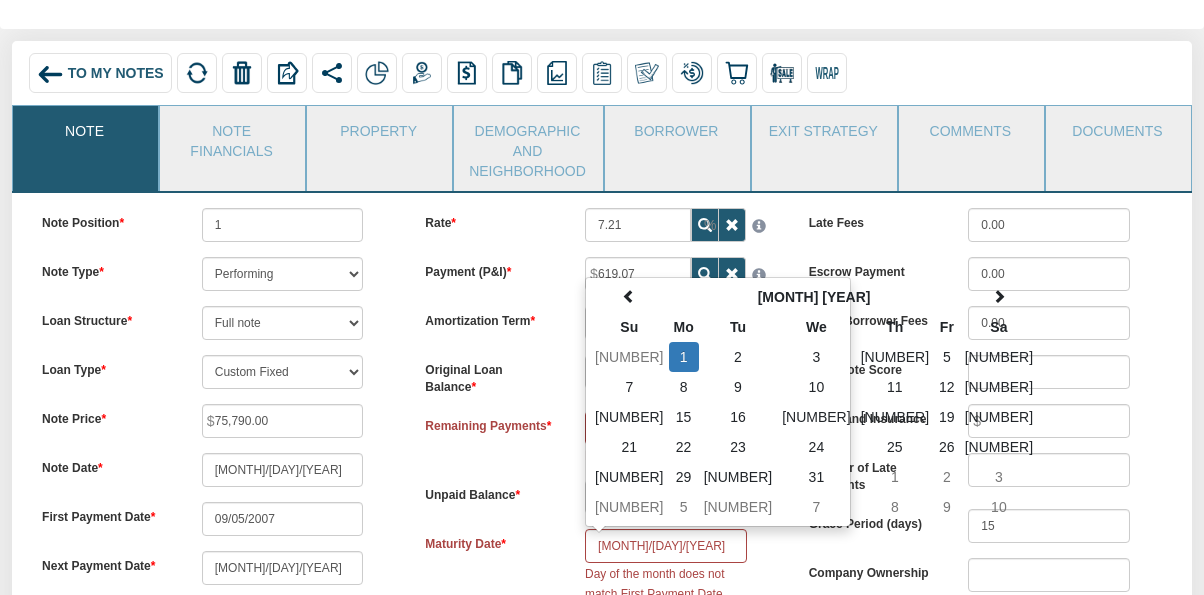 type on "[NUMBER]/[NUMBER]/[YEAR]" 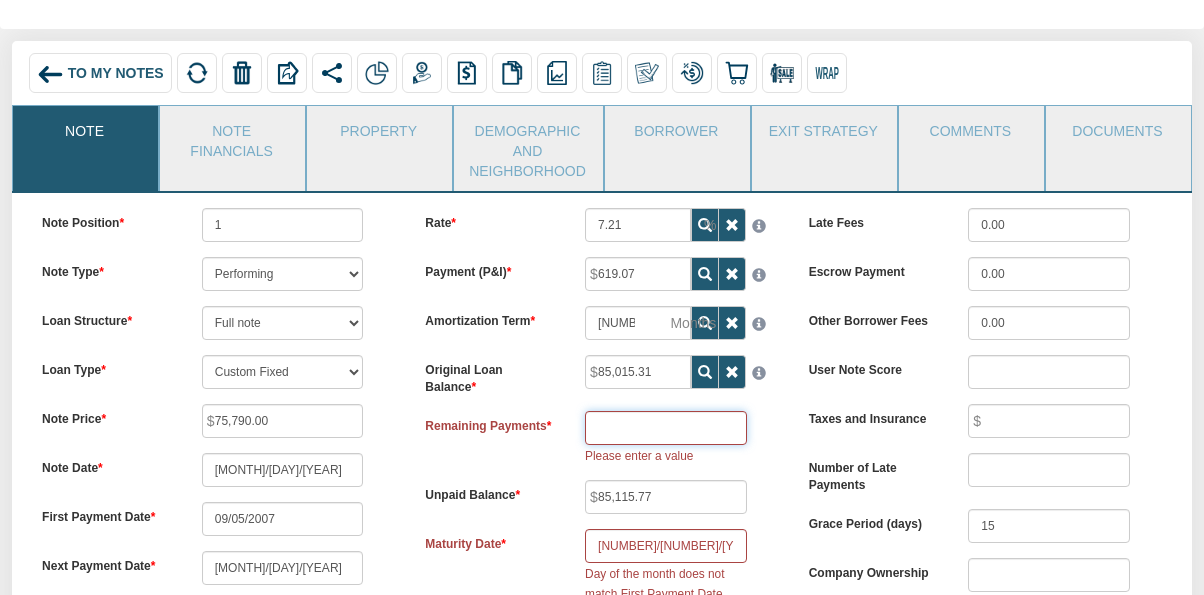 click at bounding box center [666, 428] 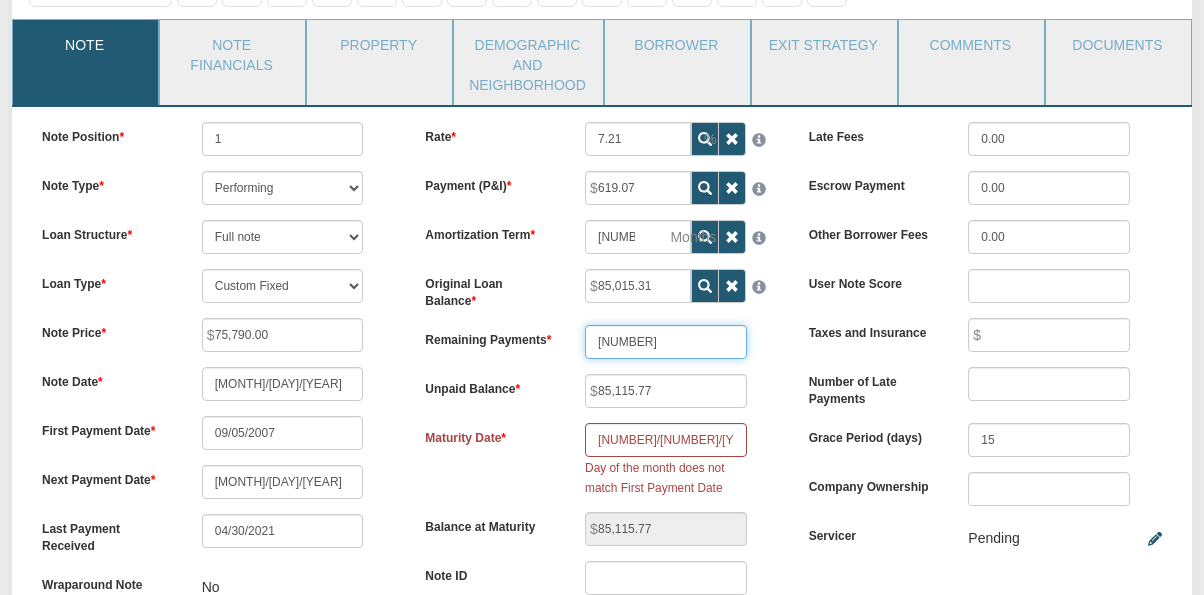 scroll, scrollTop: 263, scrollLeft: 0, axis: vertical 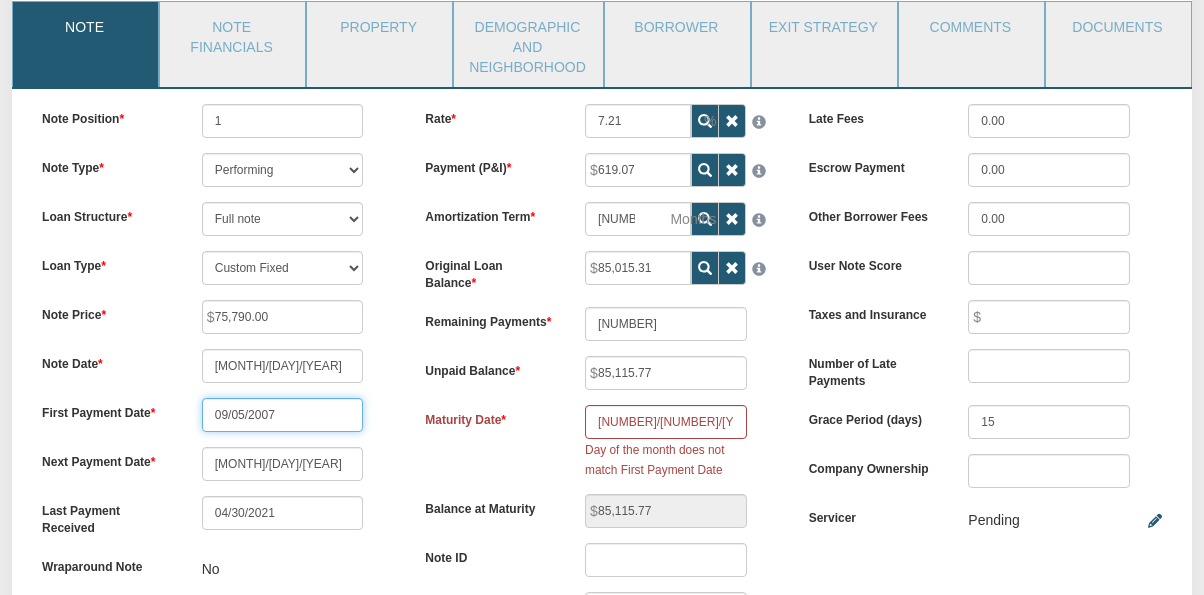 type on "61,083.58" 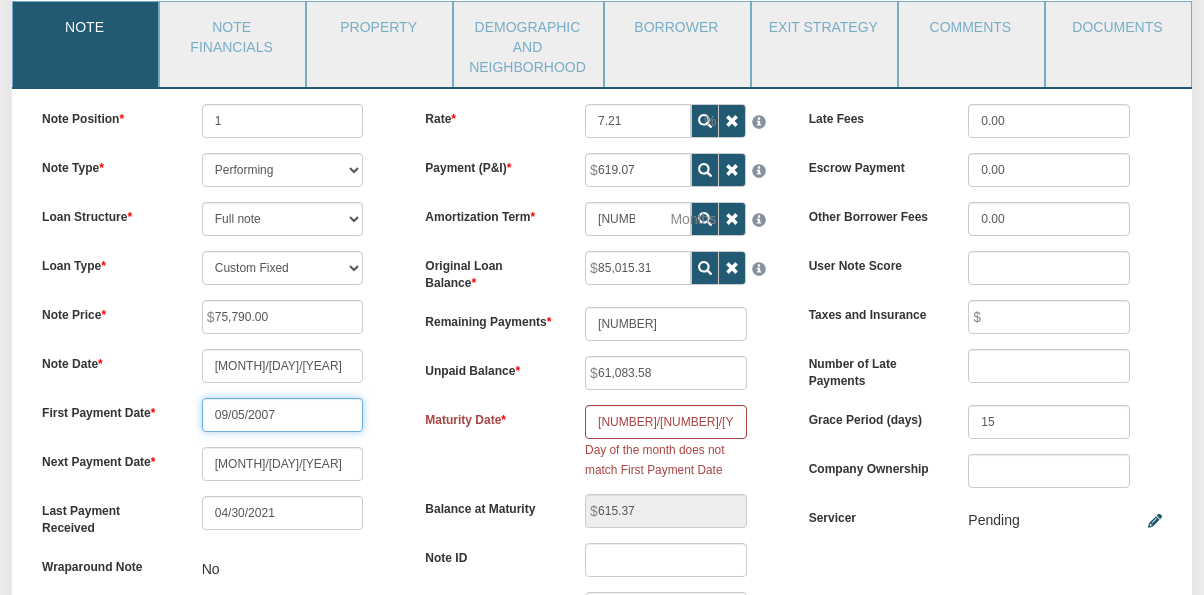 click on "09/05/2007" at bounding box center [283, 415] 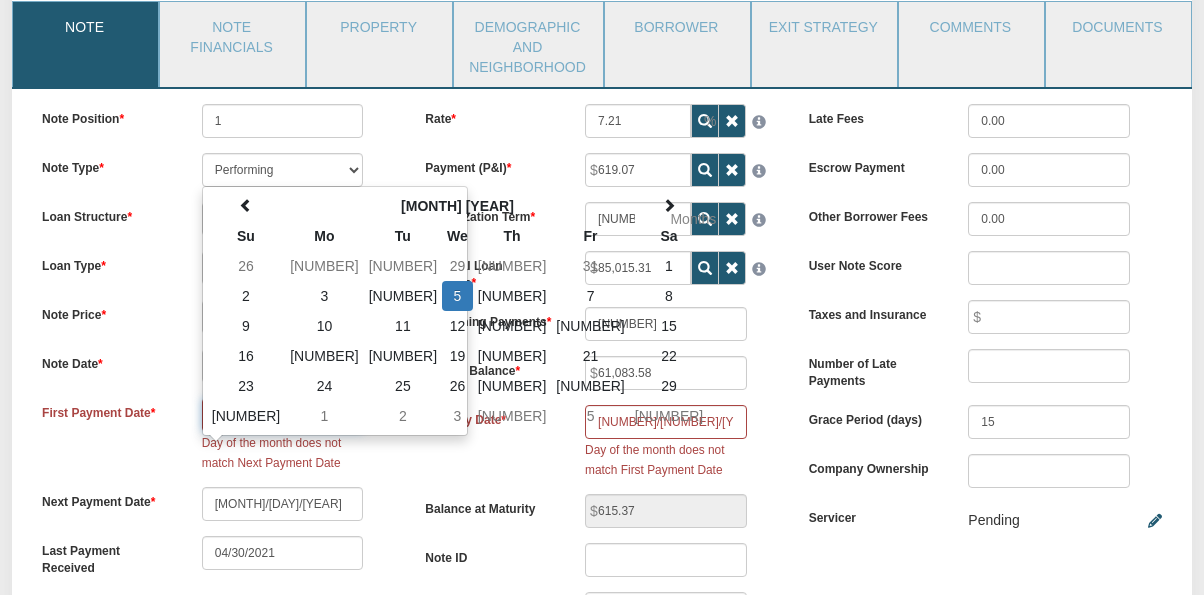 type on "[MM]/[DD]/[YEAR]" 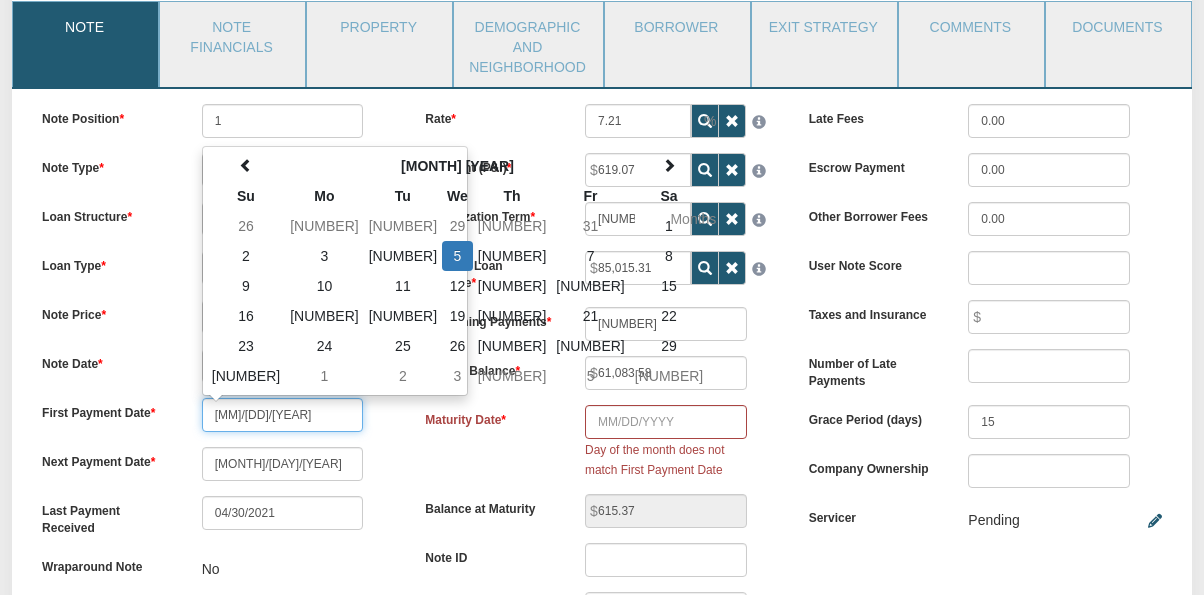 type on "[MM]/[DD]/[YEAR]" 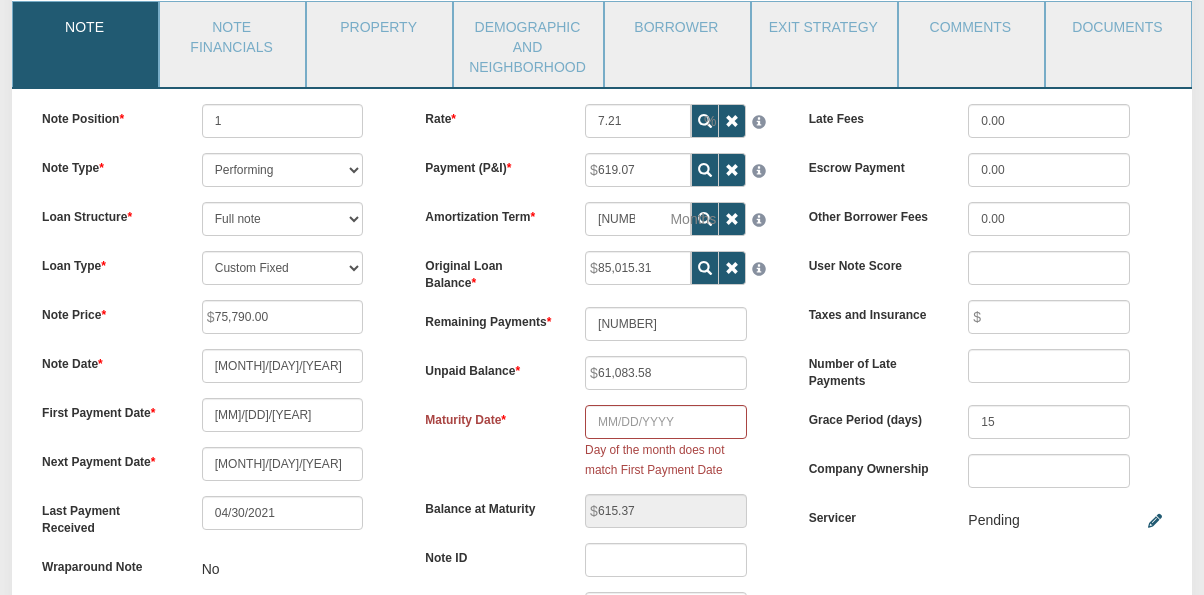 click on "Rate
[PERCENTAGE]
Payment (P&I)
[AMOUNT]" at bounding box center [601, 372] 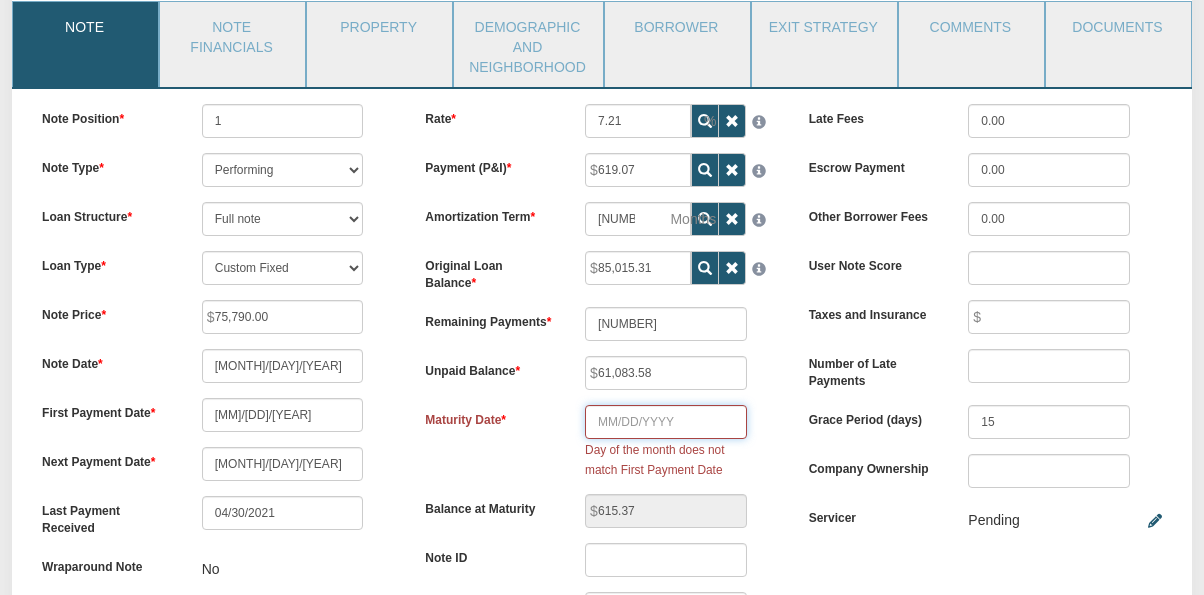 click on "Maturity Date" at bounding box center [666, 422] 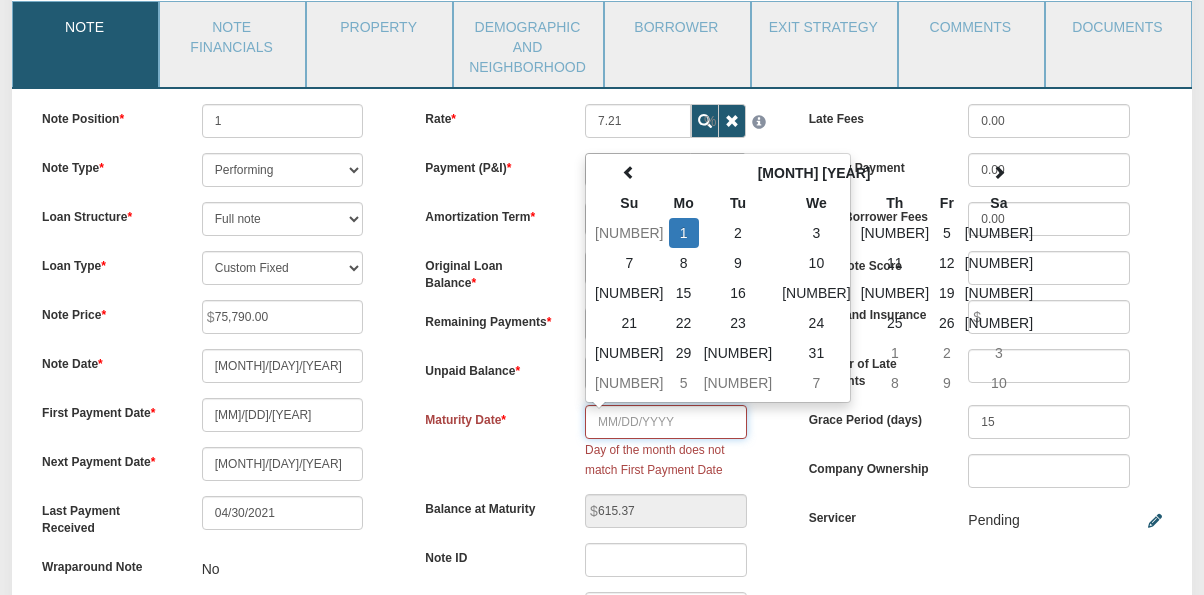 type on "[NUMBER]" 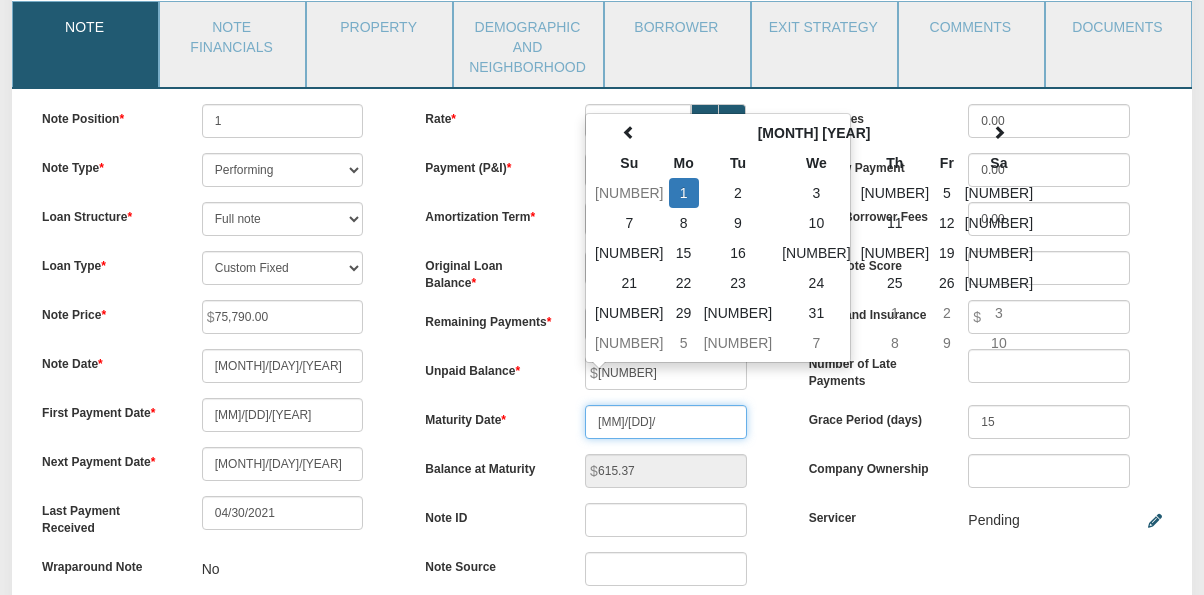 type on "[MM]/[DD]/[D]" 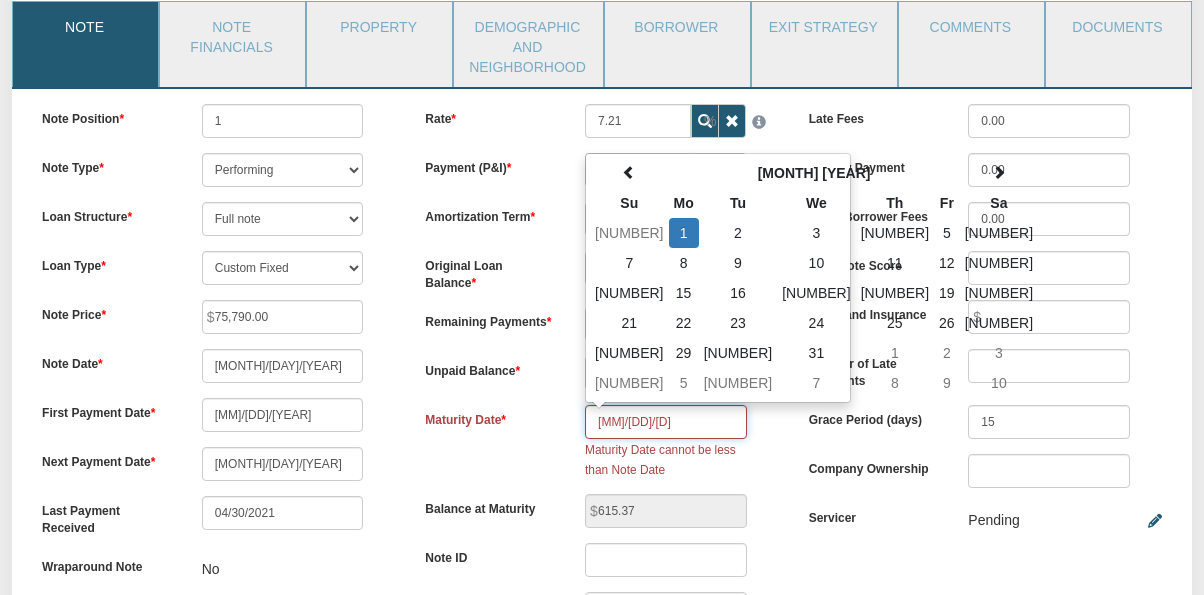 type on "334" 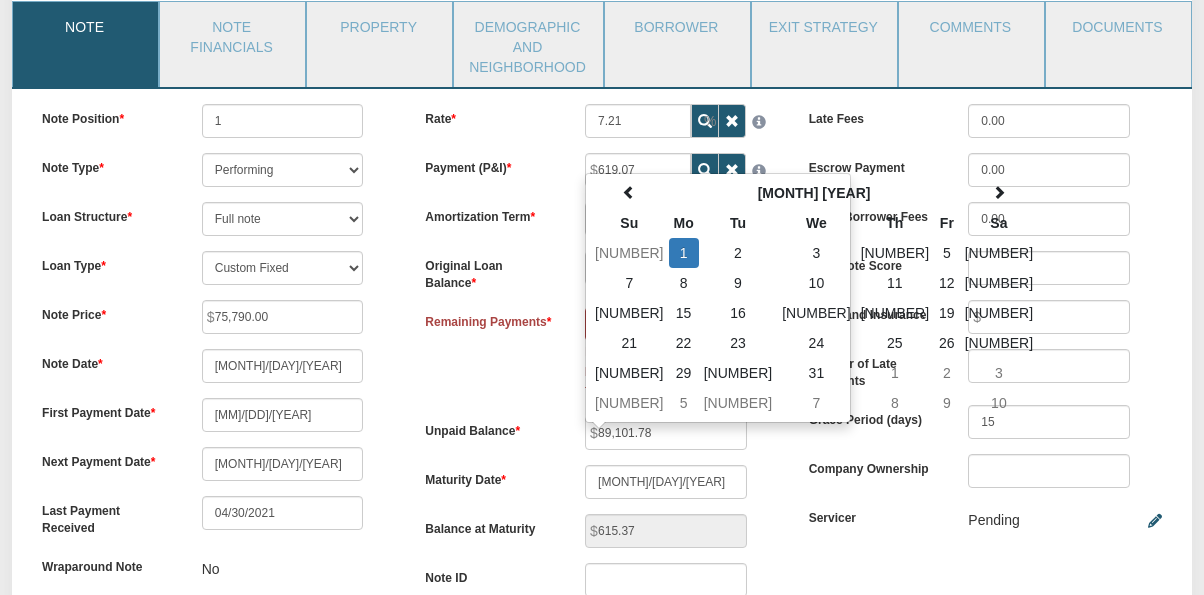 type on "[NUMBER]/[NUMBER]/[YEAR]" 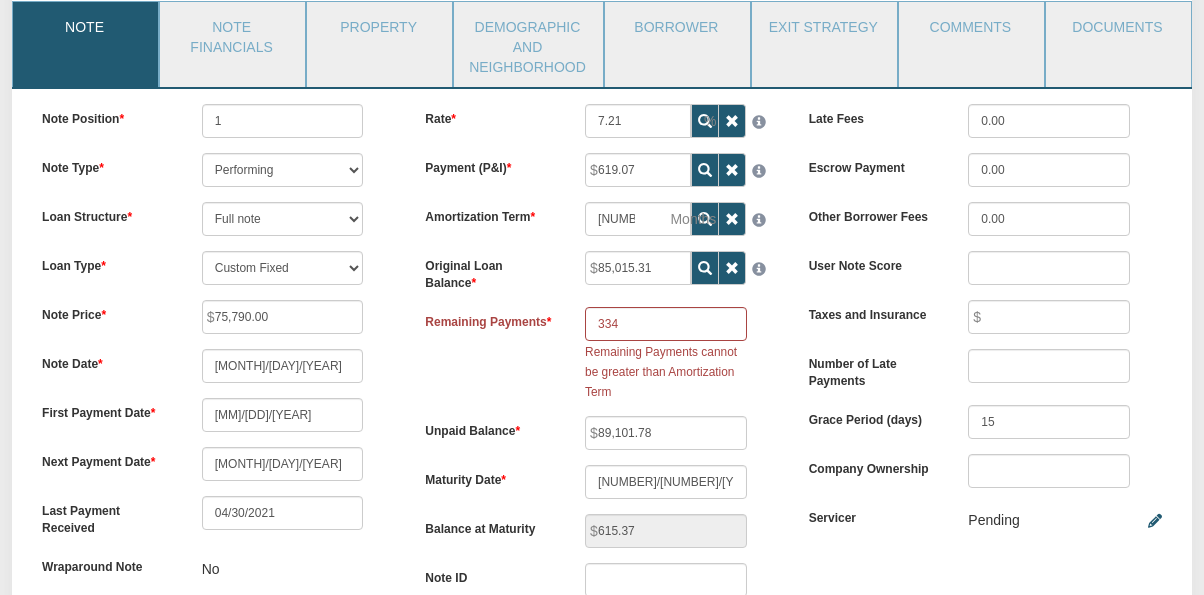 click on "Remaining Payments
[NUMBER]
Remaining Payments cannot be greater than Amortization Term" at bounding box center (601, 354) 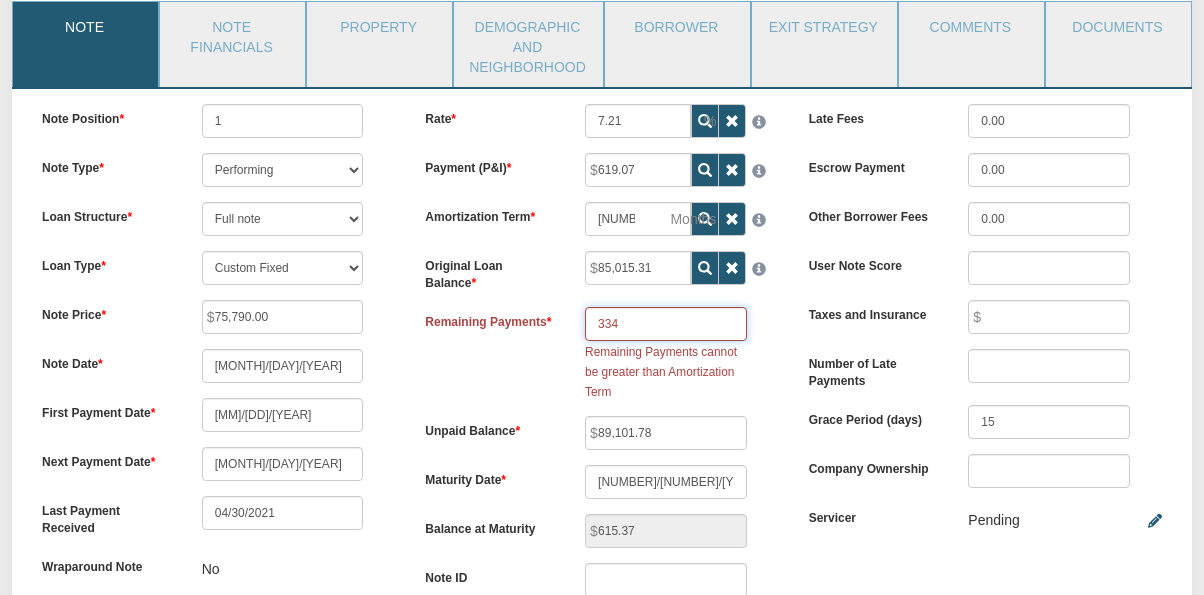 click on "334" at bounding box center [666, 324] 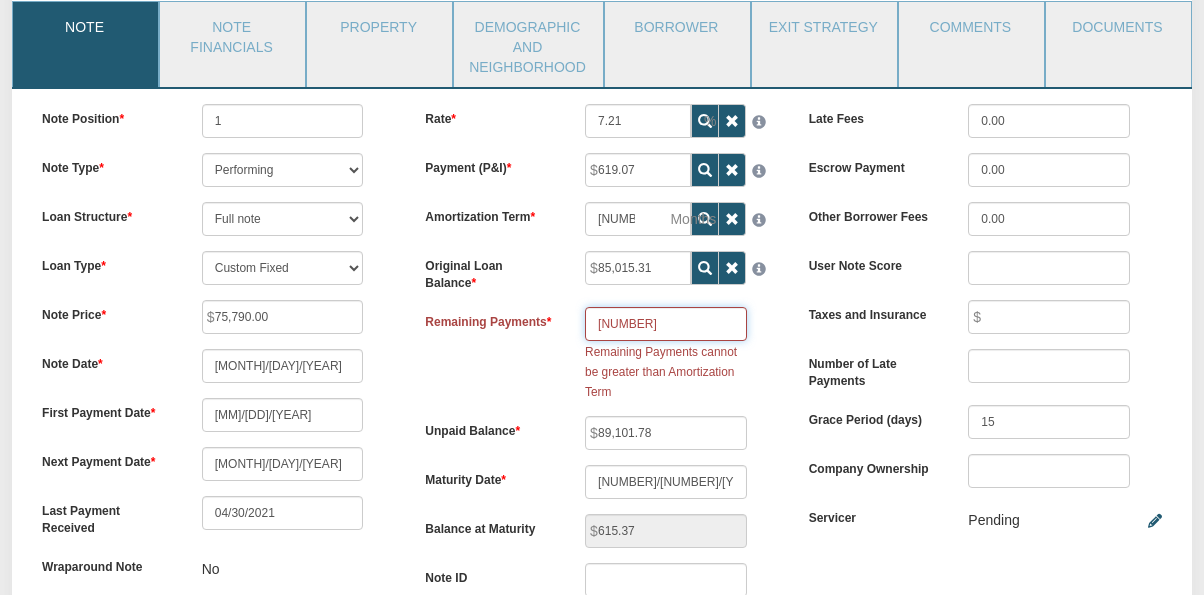 type on "3" 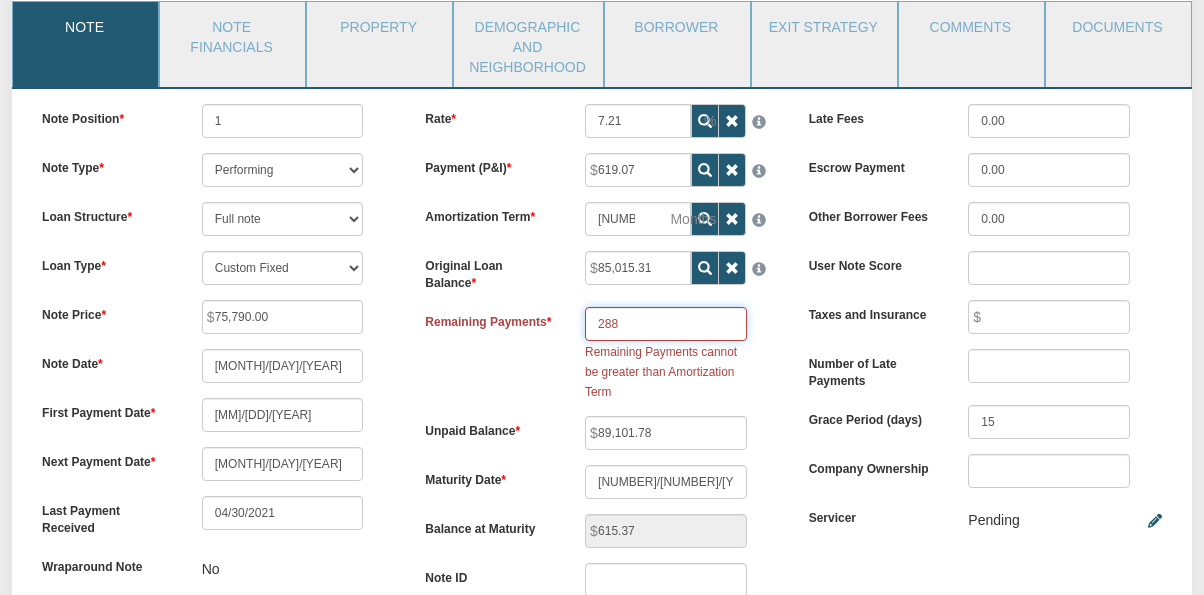 type on "288" 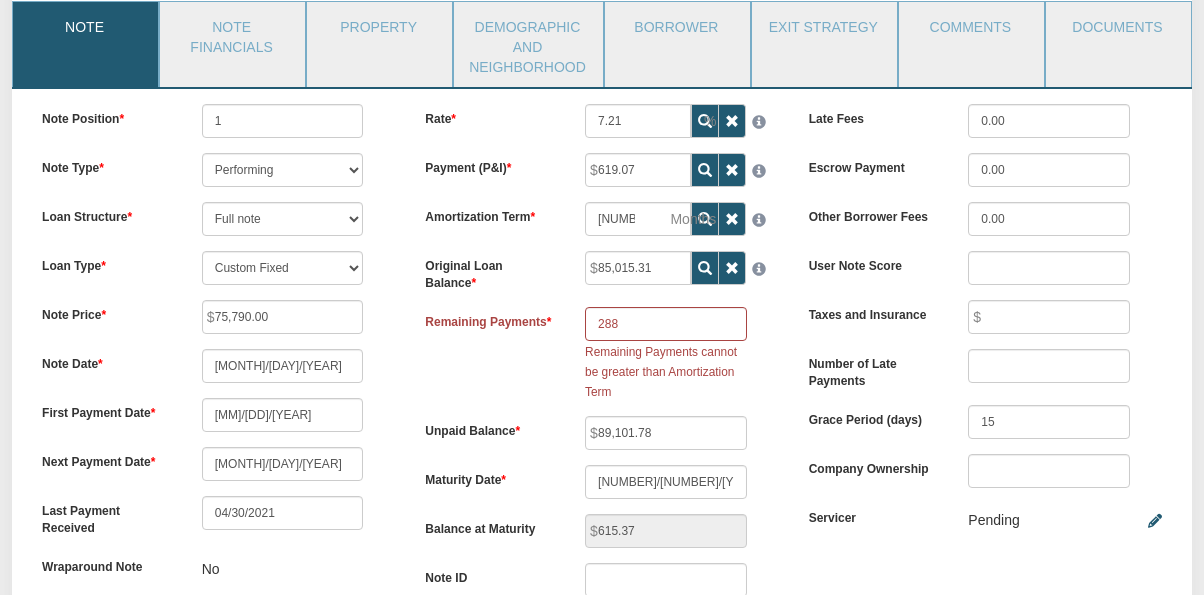 type on "[NUMBER].[NUMBER]" 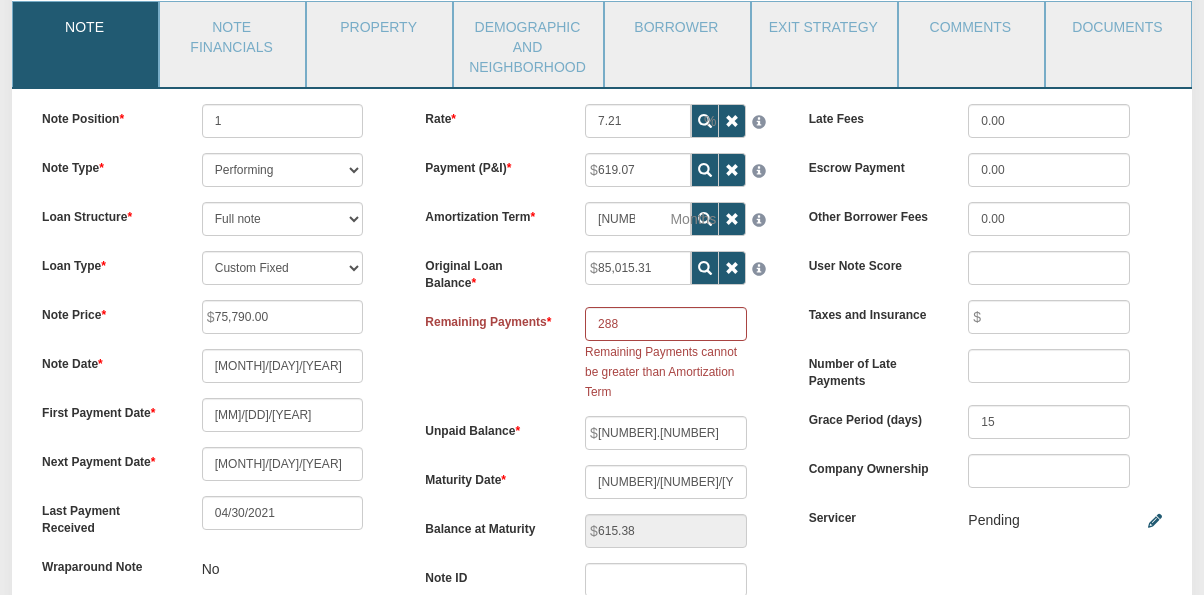 click on "Rate
[PERCENTAGE]
Payment (P&I)
[AMOUNT]" at bounding box center (601, 382) 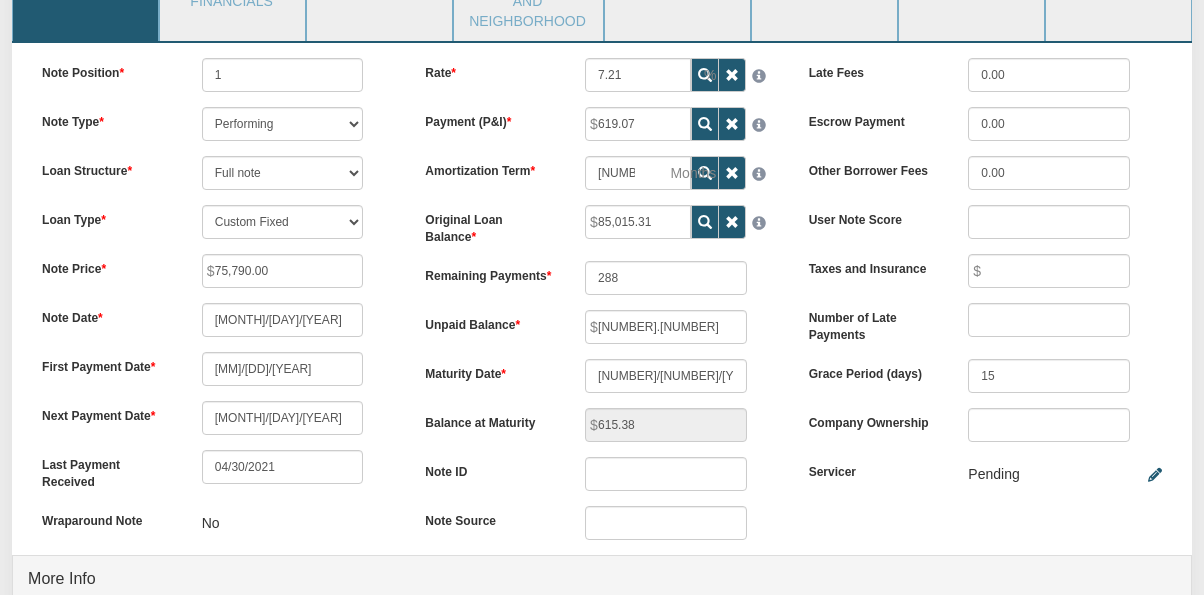 scroll, scrollTop: 317, scrollLeft: 0, axis: vertical 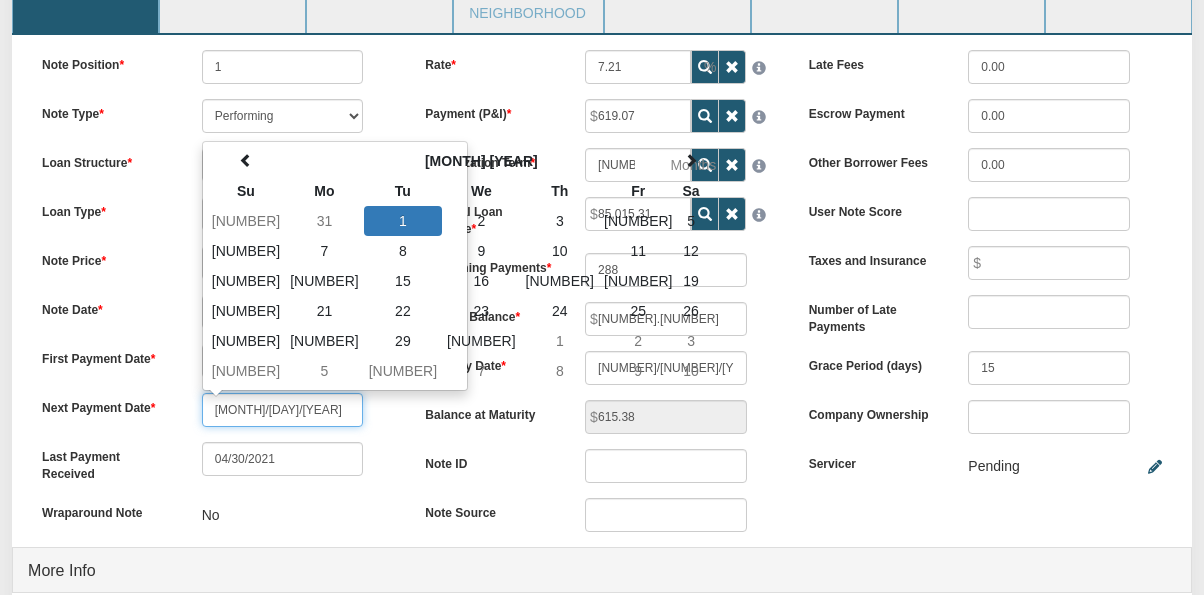 drag, startPoint x: 279, startPoint y: 410, endPoint x: 203, endPoint y: 403, distance: 76.321686 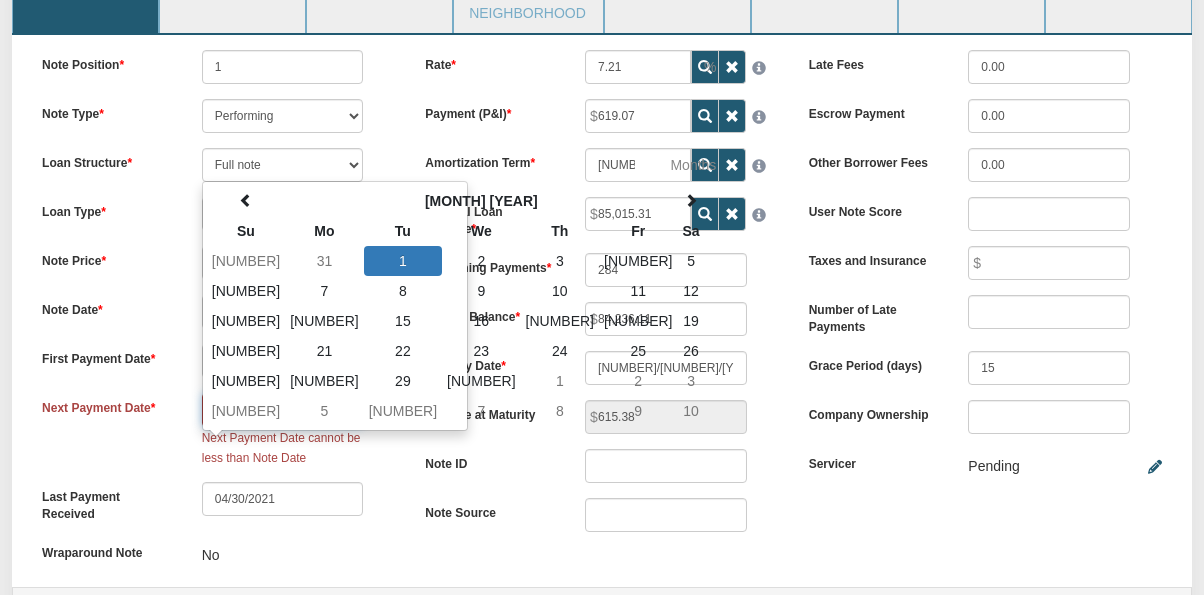 type on "[MM]/[DD]/[YY]" 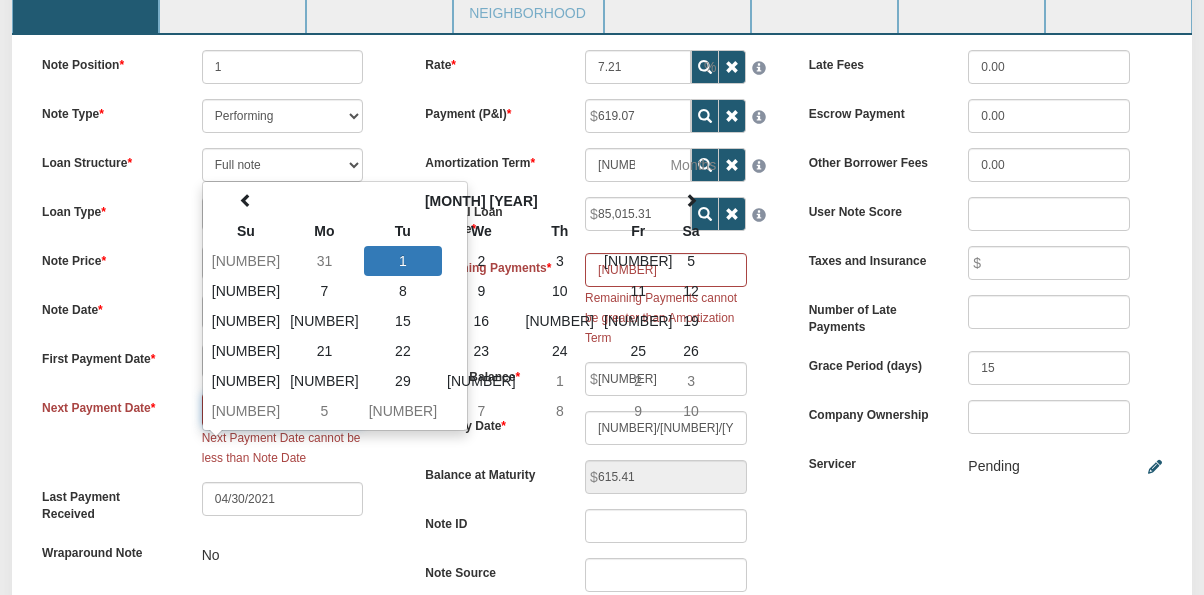 type on "[MONTH]/[DAY]/[YEAR]" 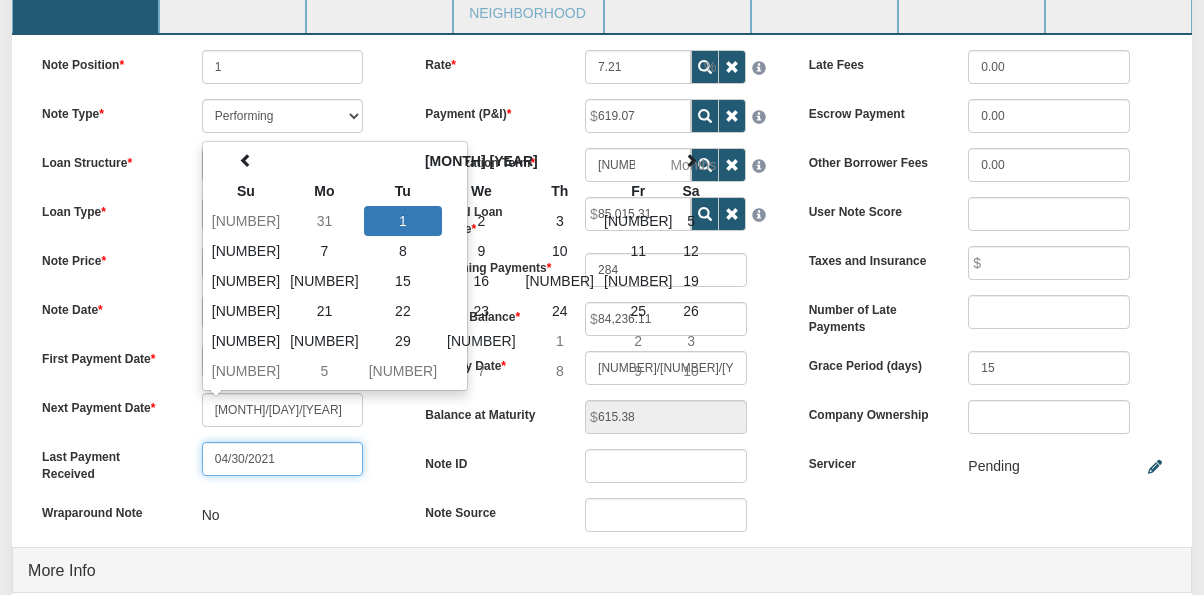 type on "[MONTH]/[DAY]/[YEAR]" 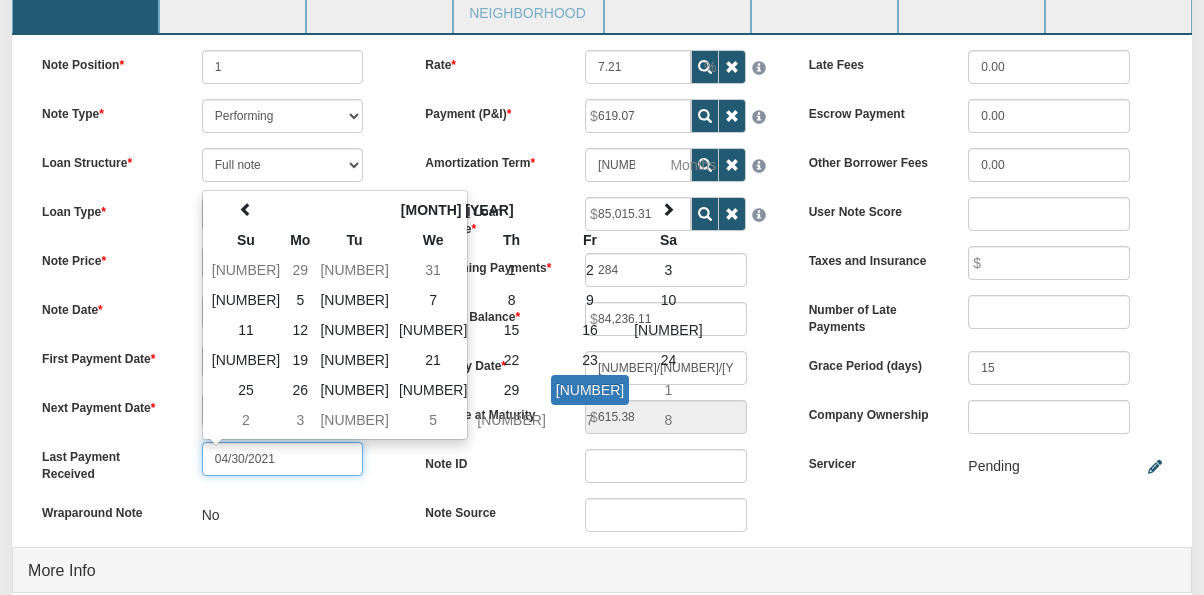 drag, startPoint x: 289, startPoint y: 460, endPoint x: 177, endPoint y: 449, distance: 112.53888 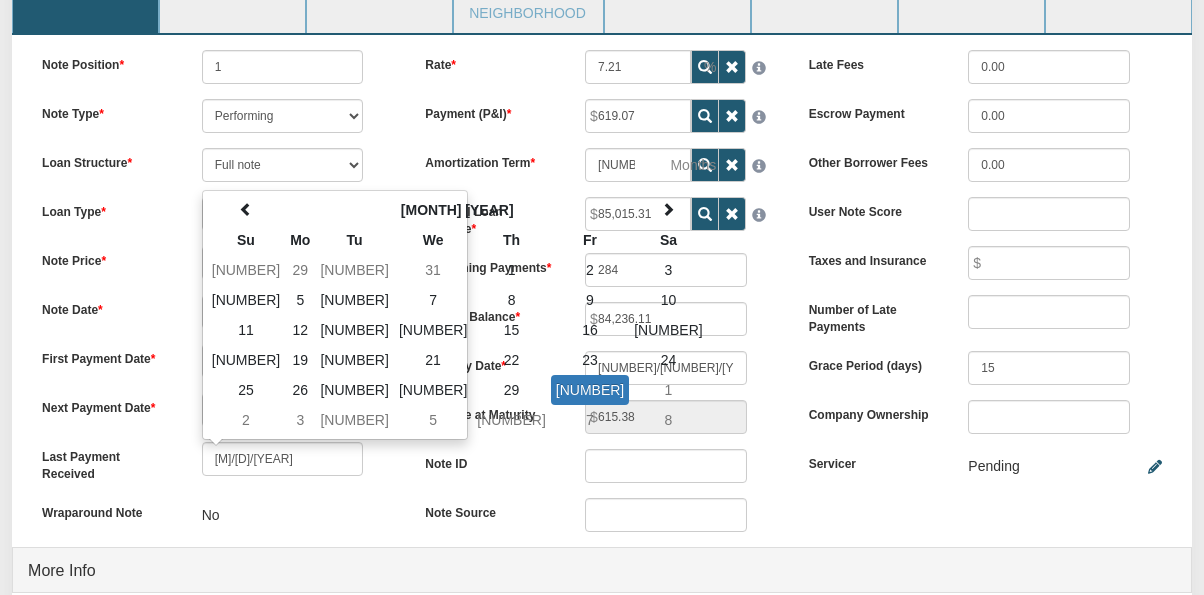 type on "[MM]/[DD]/[YEAR]" 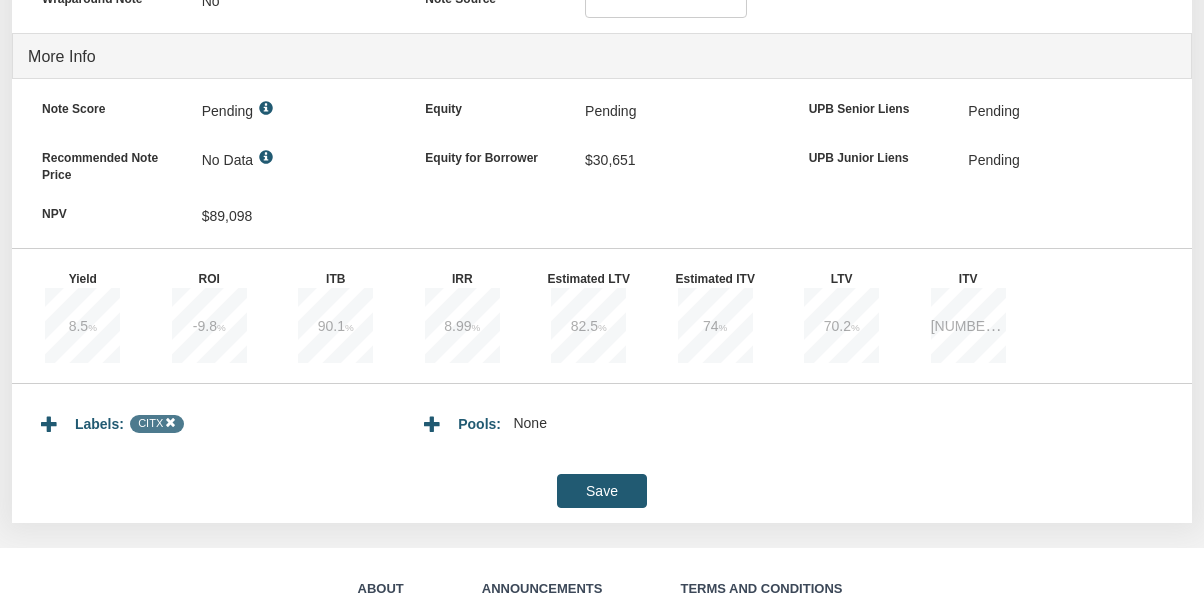 scroll, scrollTop: 813, scrollLeft: 0, axis: vertical 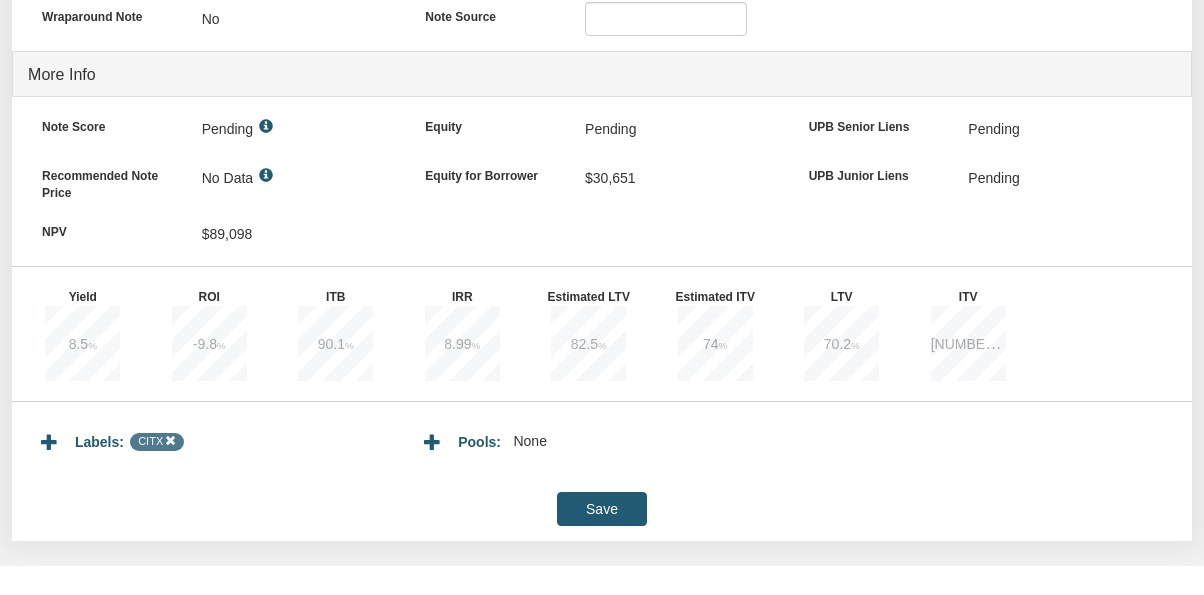 click on "Save" at bounding box center [602, 509] 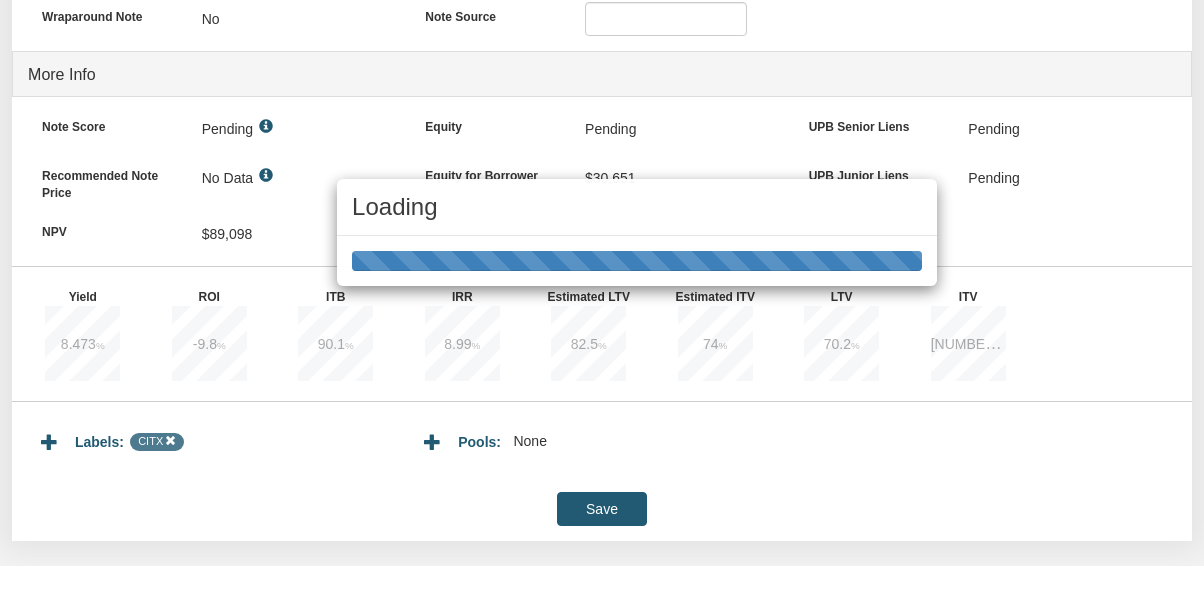 type on "[MONTH]/[DAY]/[YEAR]" 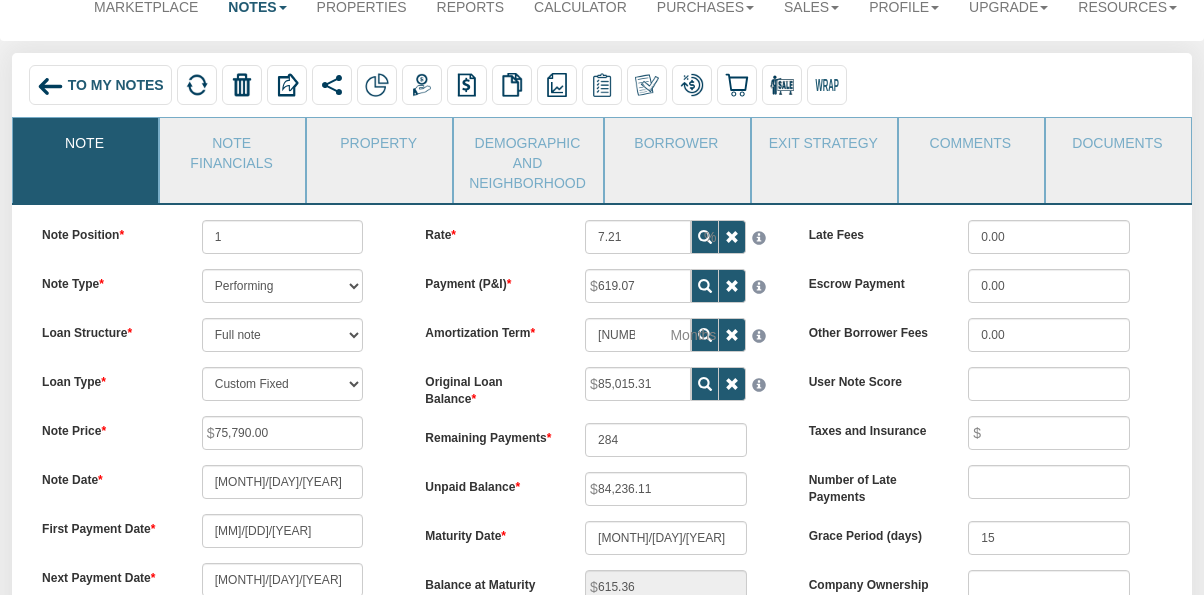 scroll, scrollTop: 145, scrollLeft: 0, axis: vertical 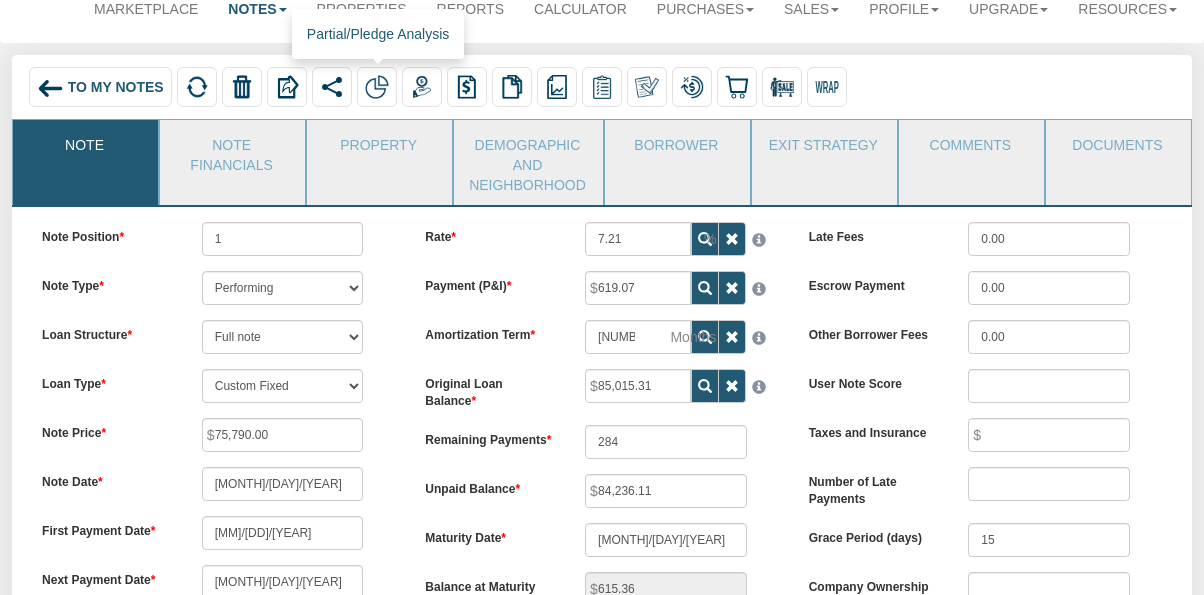 click at bounding box center (377, 87) 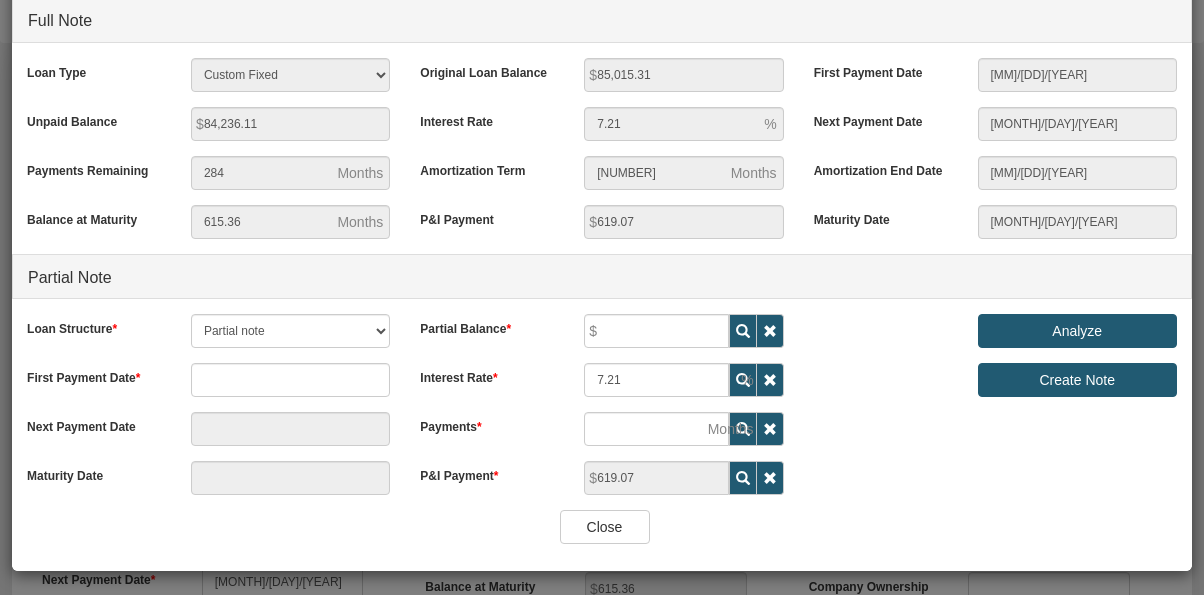 scroll, scrollTop: 139, scrollLeft: 0, axis: vertical 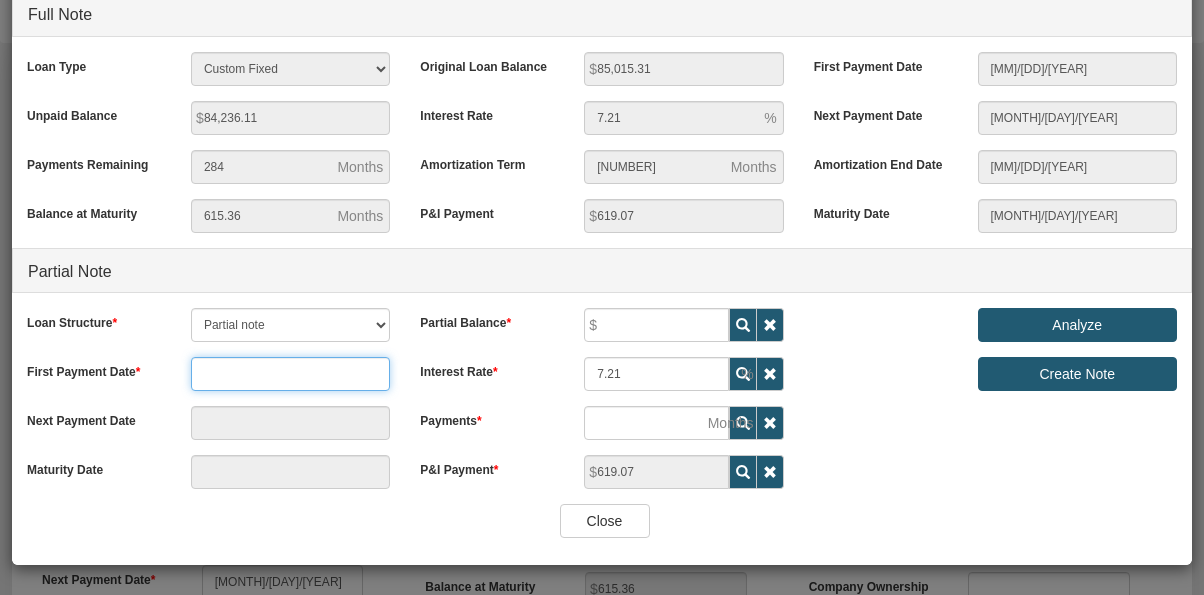 type on "[NUMBER]/[NUMBER]/[YEAR]" 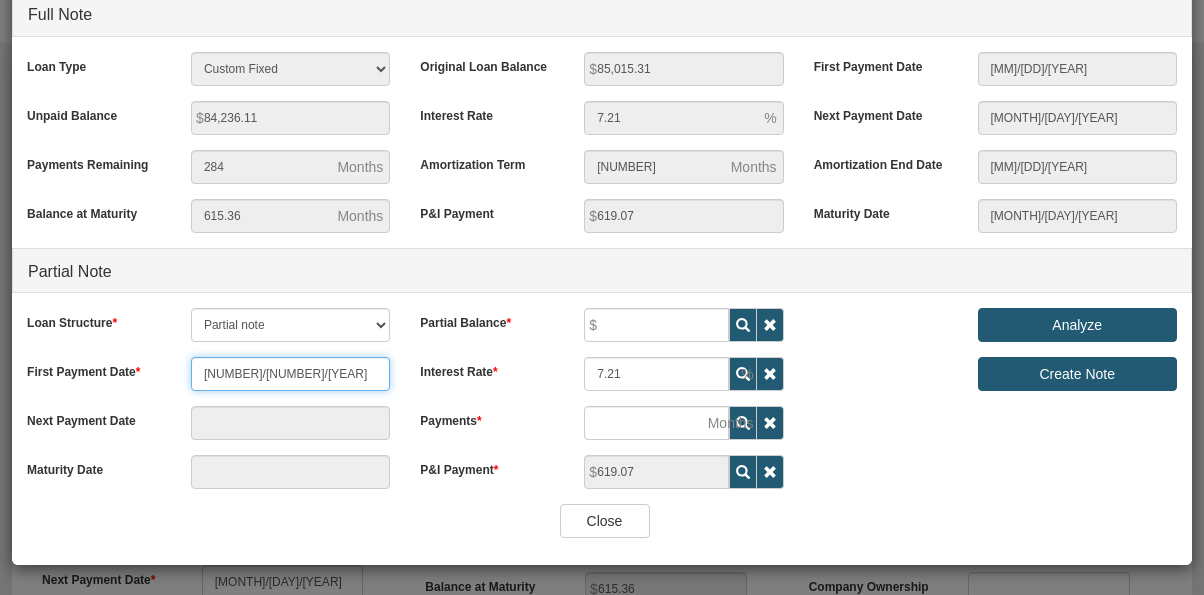 click on "[NUMBER]/[NUMBER]/[YEAR]" at bounding box center (290, 374) 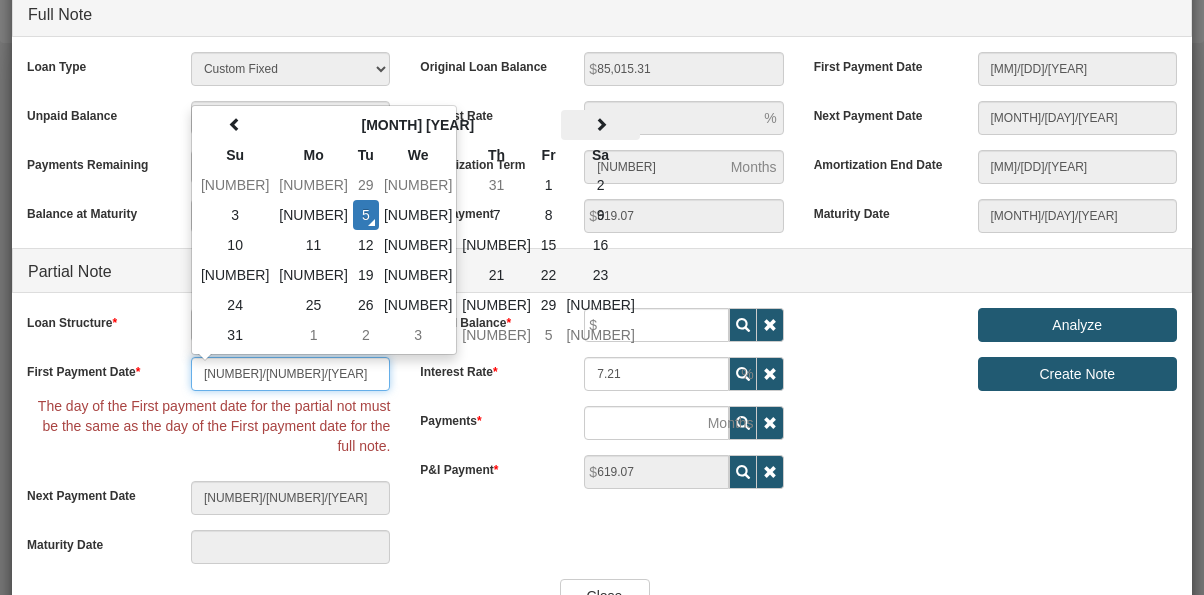 click at bounding box center (601, 124) 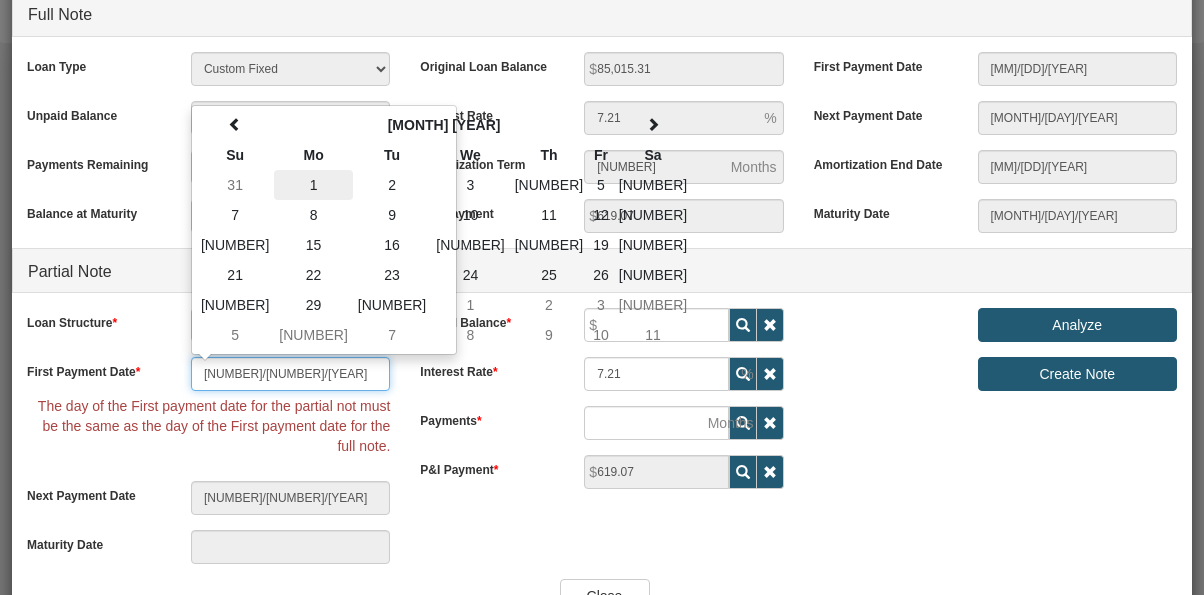 click on "1" at bounding box center [313, 185] 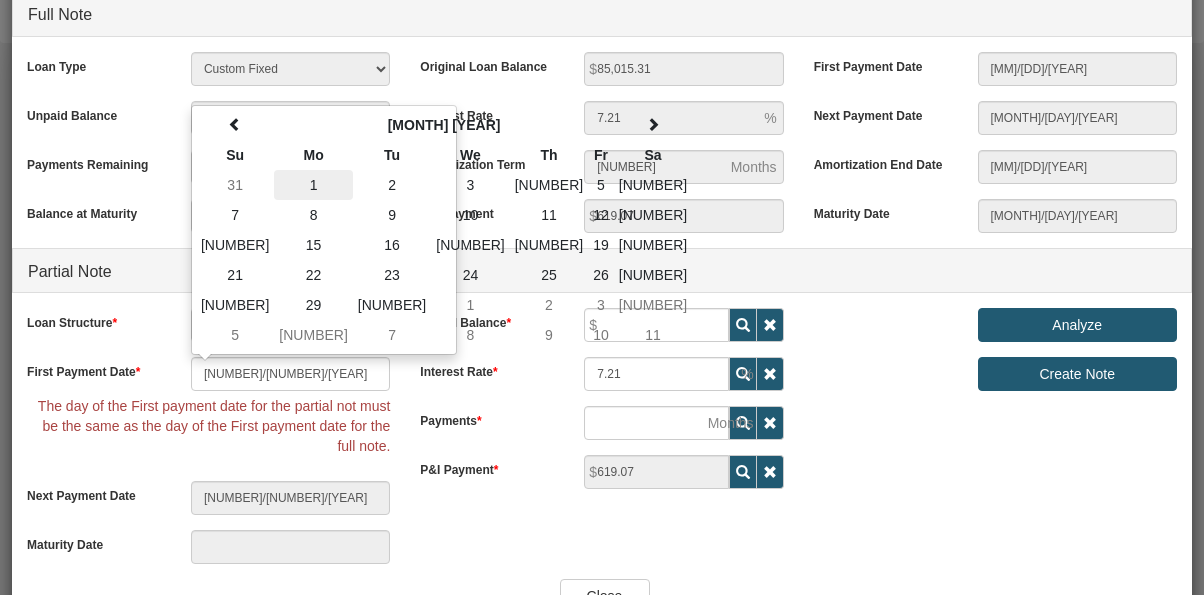 type on "09/01/2025" 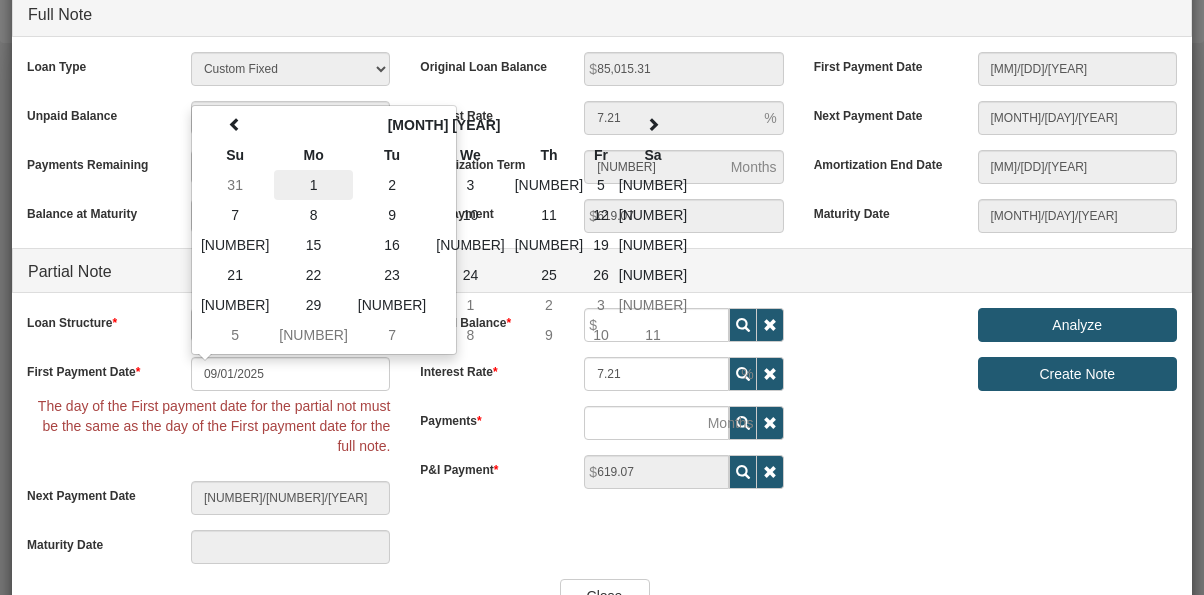 type on "09/01/2025" 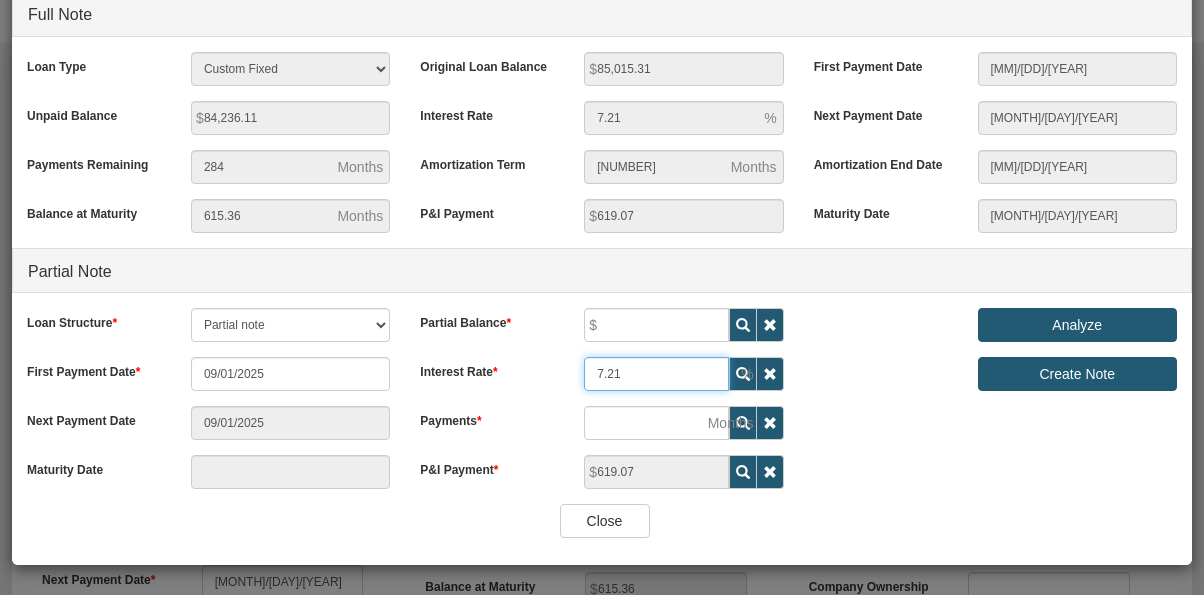 drag, startPoint x: 679, startPoint y: 372, endPoint x: 542, endPoint y: 369, distance: 137.03284 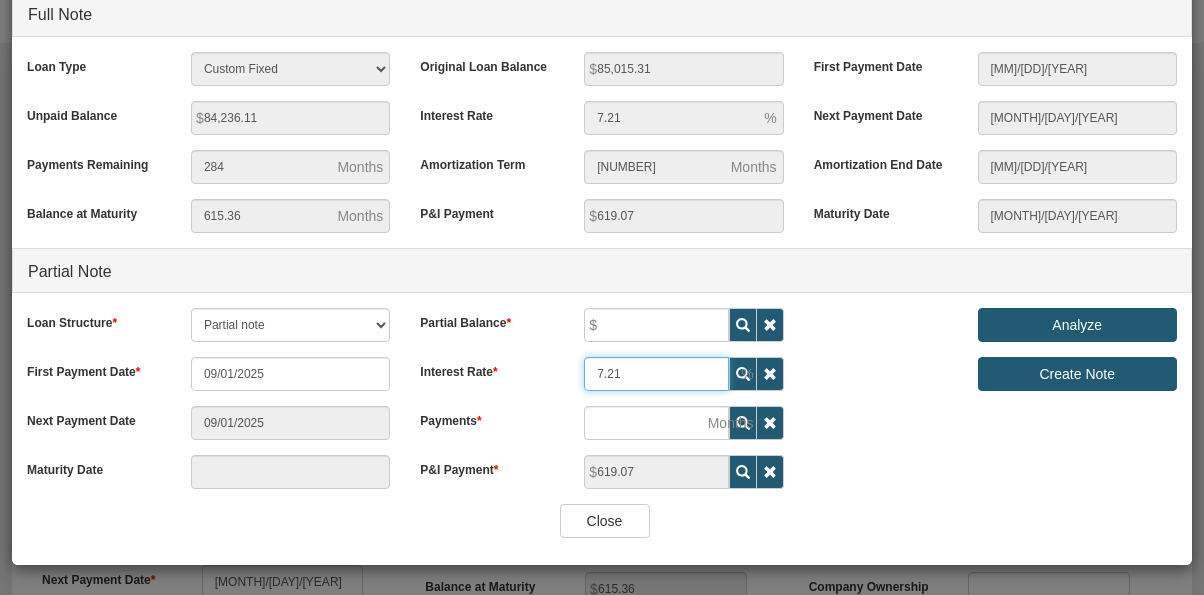 click on "Interest Rate
[NUMBER].[NUMBER]" at bounding box center [601, 374] 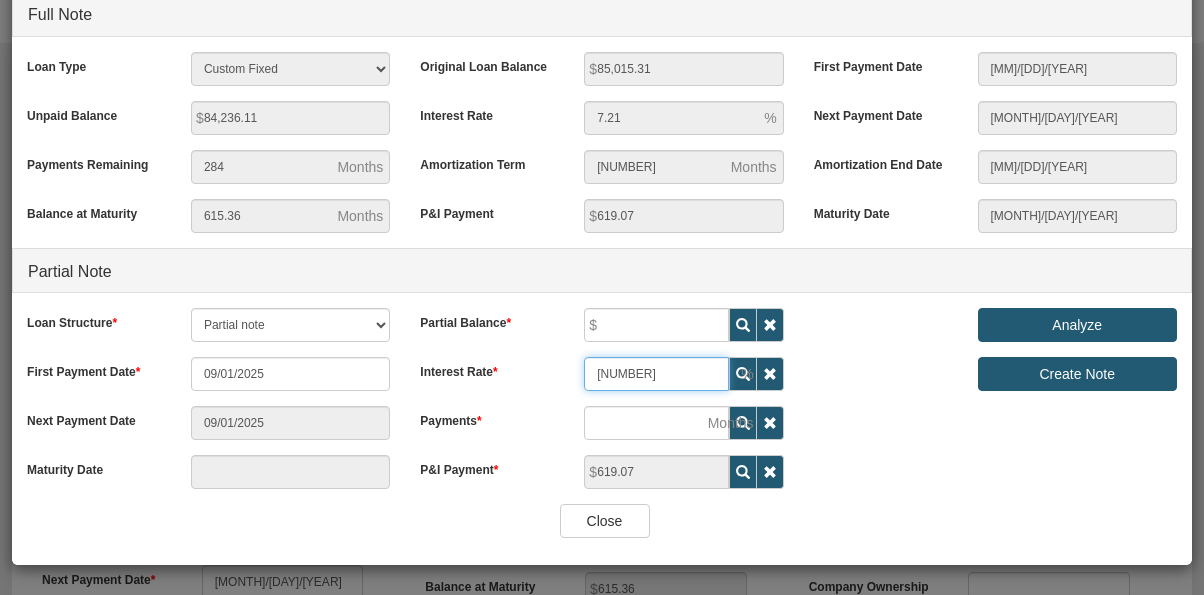 type on "[NUMBER]" 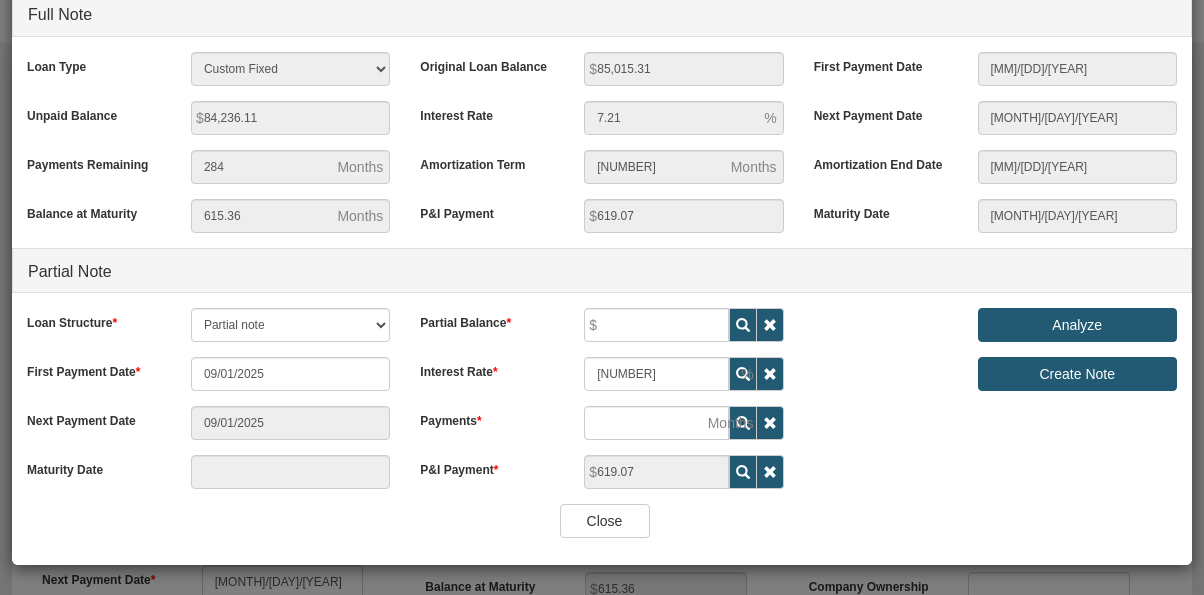 click on "Address: [NUMBER] [STREET], [CITY], [STATE], [POSTAL_CODE]
Full Note
Loan Type
30 Year Fixed 15 Year Fixed 20 Year Fixed 40 Year Fixed 5 years balloon loan with 30 years amortization 7 years balloon loan with 30 years amortization Cash payment No loan Custom Fixed Custom loan with balloon
Unpaid Balance
$[NUMBER].[NUMBER]
Payments Remaining
[NUMBER]
Balance at Maturity
[NUMBER].[NUMBER]
Original Loan Balance
$[NUMBER].[NUMBER]
[NUMBER].[NUMBER] [NUMBER] [NUMBER]" at bounding box center [602, 227] 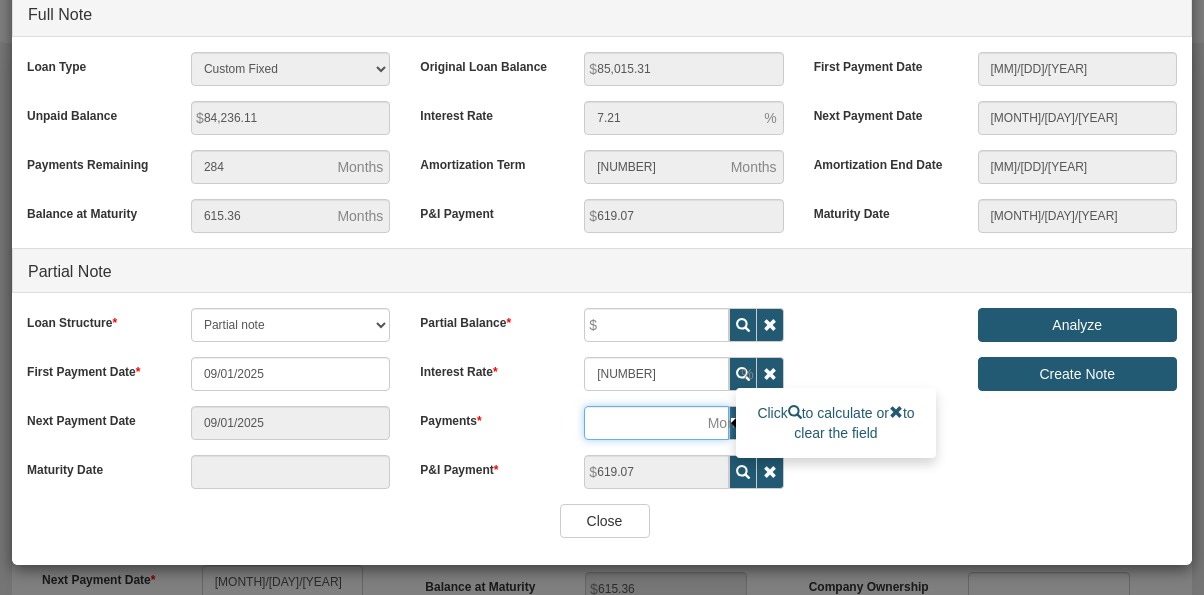 click at bounding box center (656, 423) 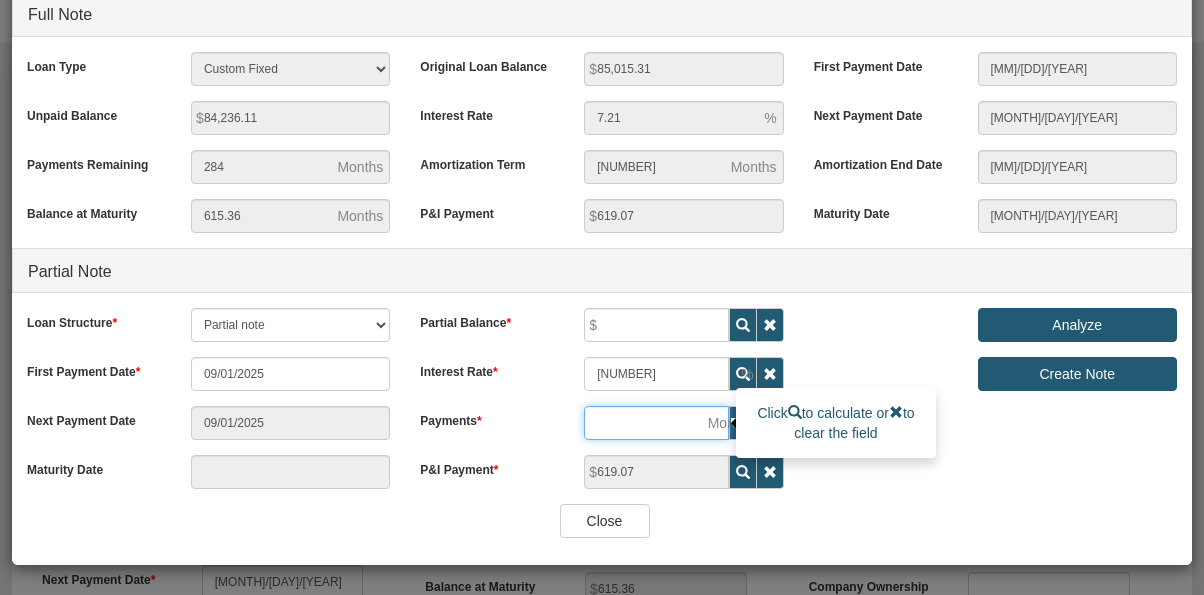 type on "[MONTH]/[DAY]/[YEAR]" 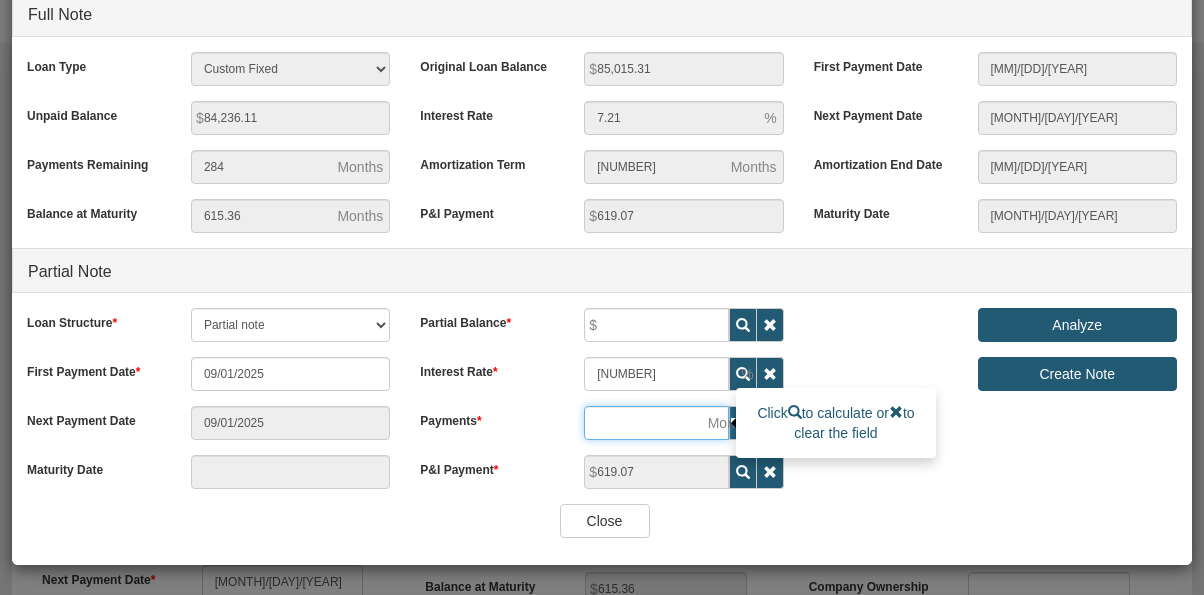 type on "[NUMBER]" 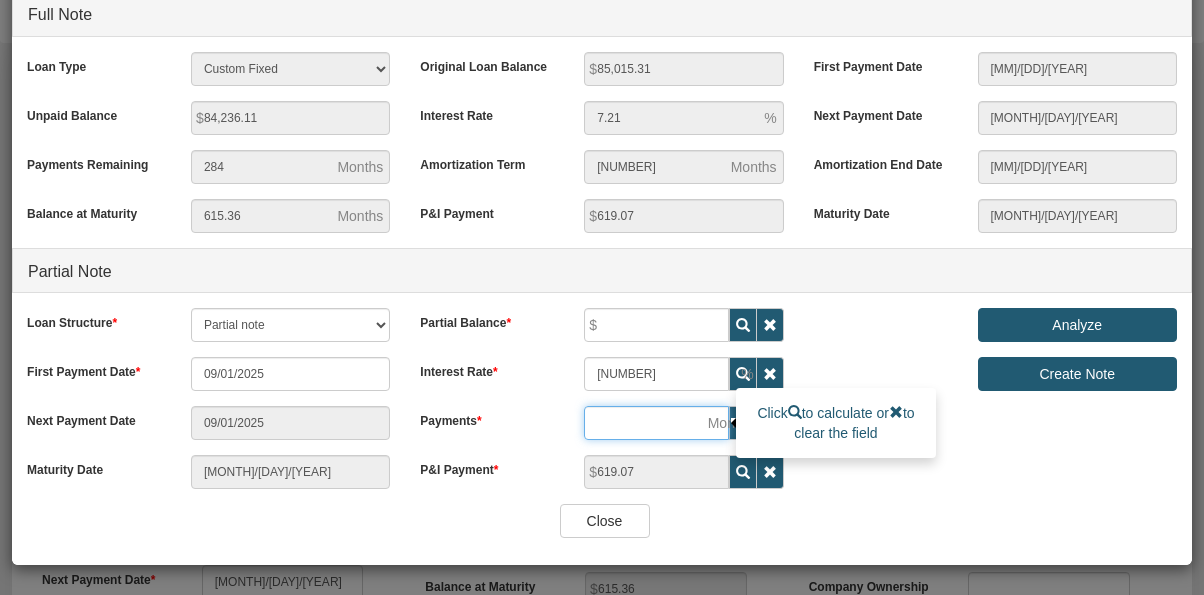 type on "[NUMBER]/[NUMBER]/[YEAR]" 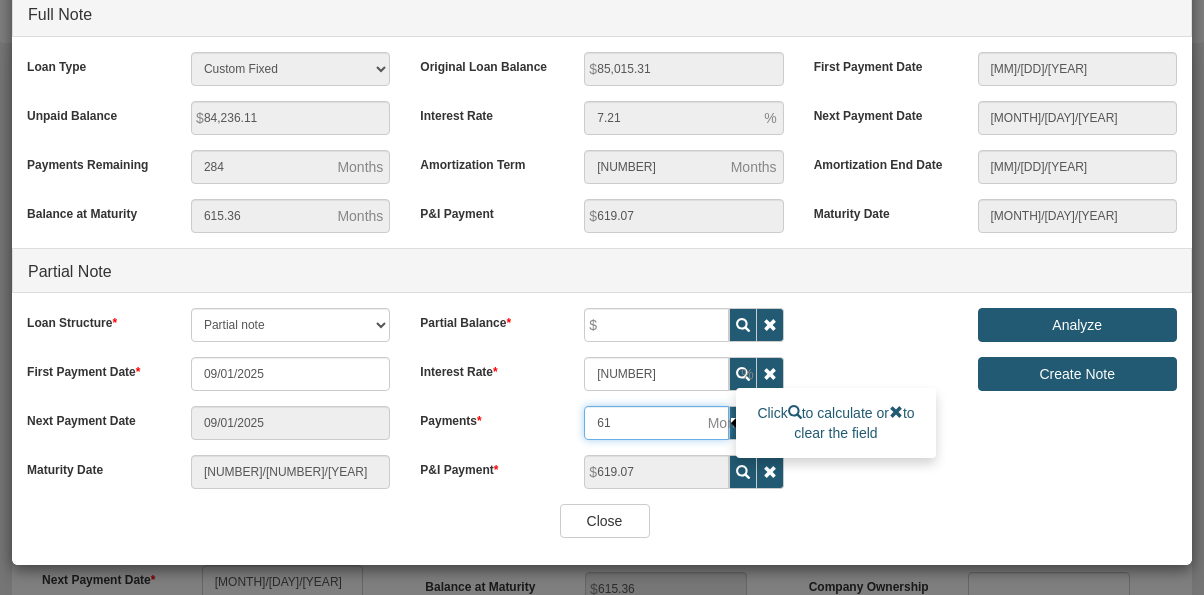 type on "[NUMBER]/[NUMBER]/[YEAR]" 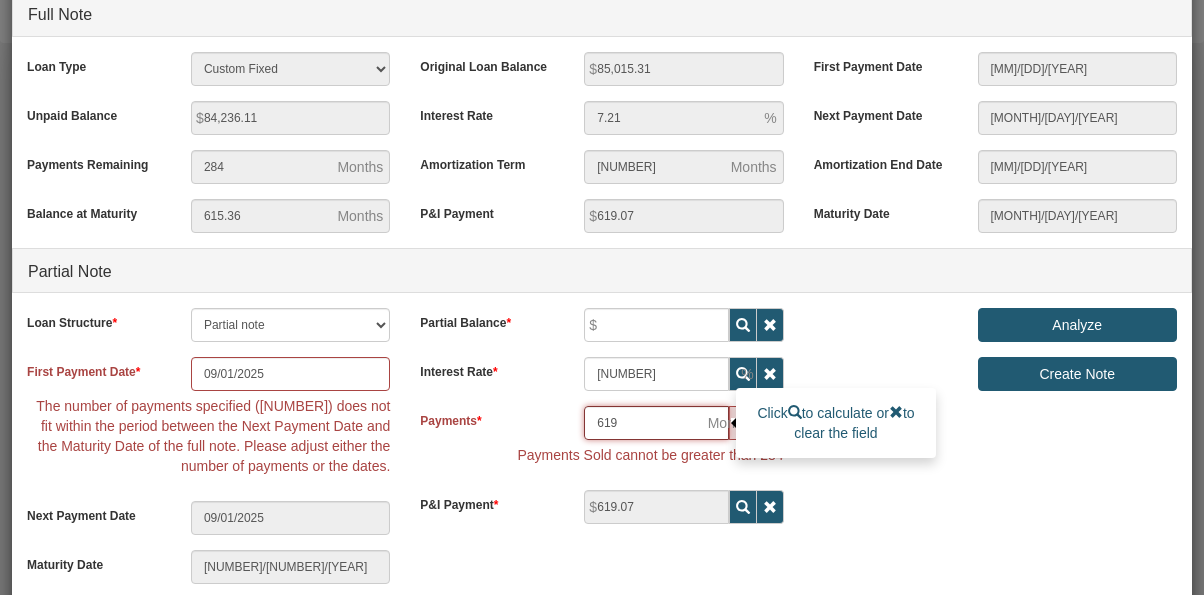 type on "[MONTH]/[DAY]/[YEAR]" 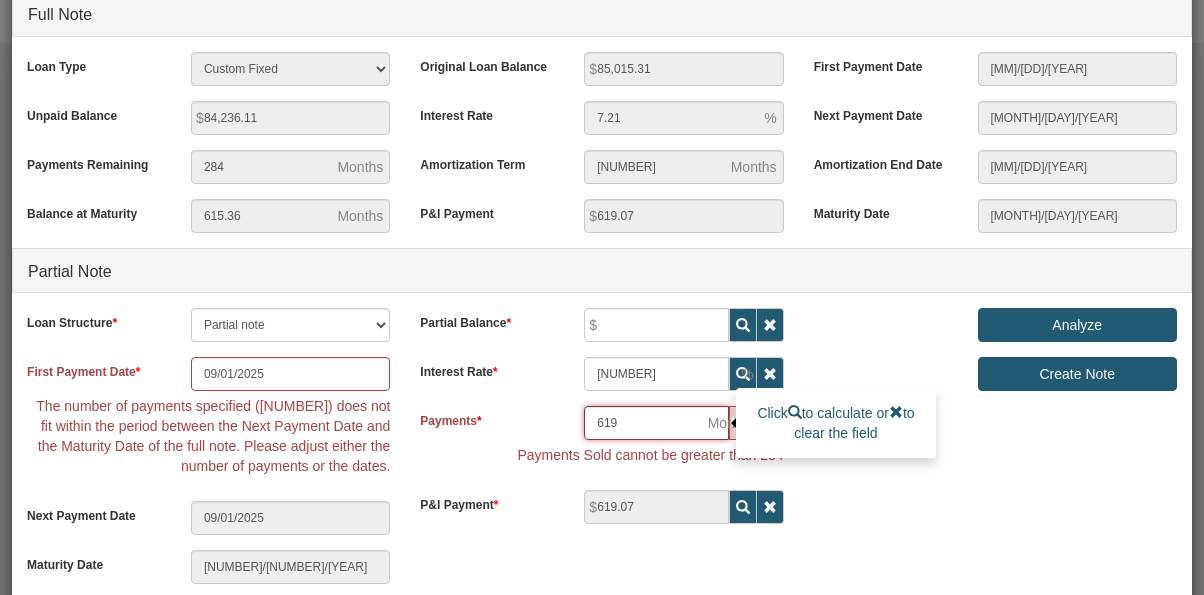 type on "[NUMBER]" 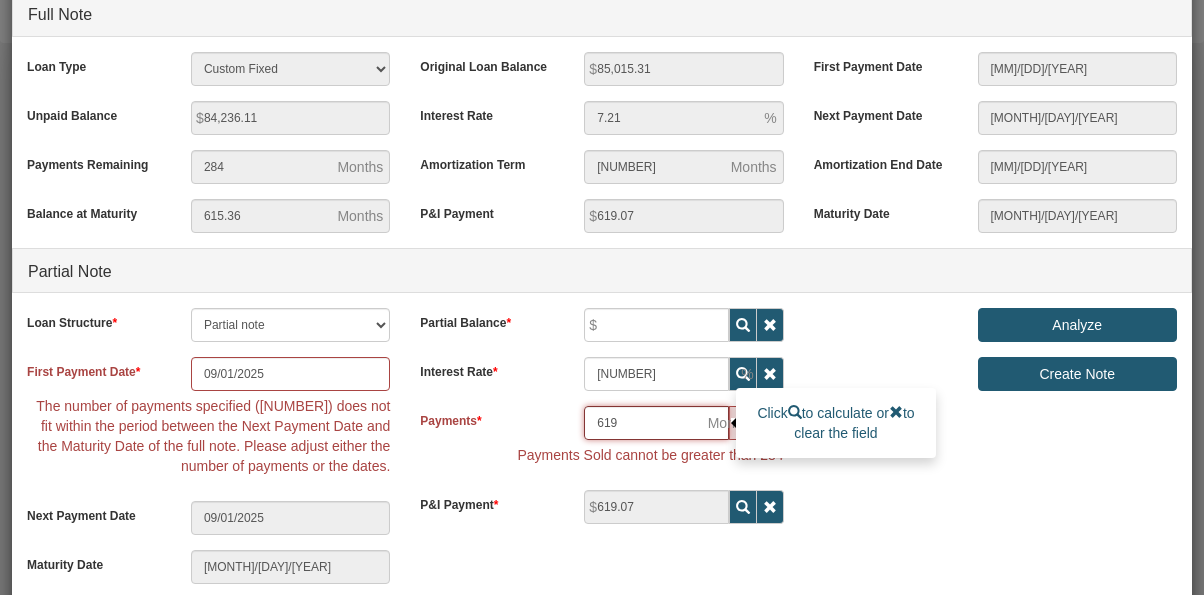 type on "[NUMBER]/[NUMBER]/[NUMBER]" 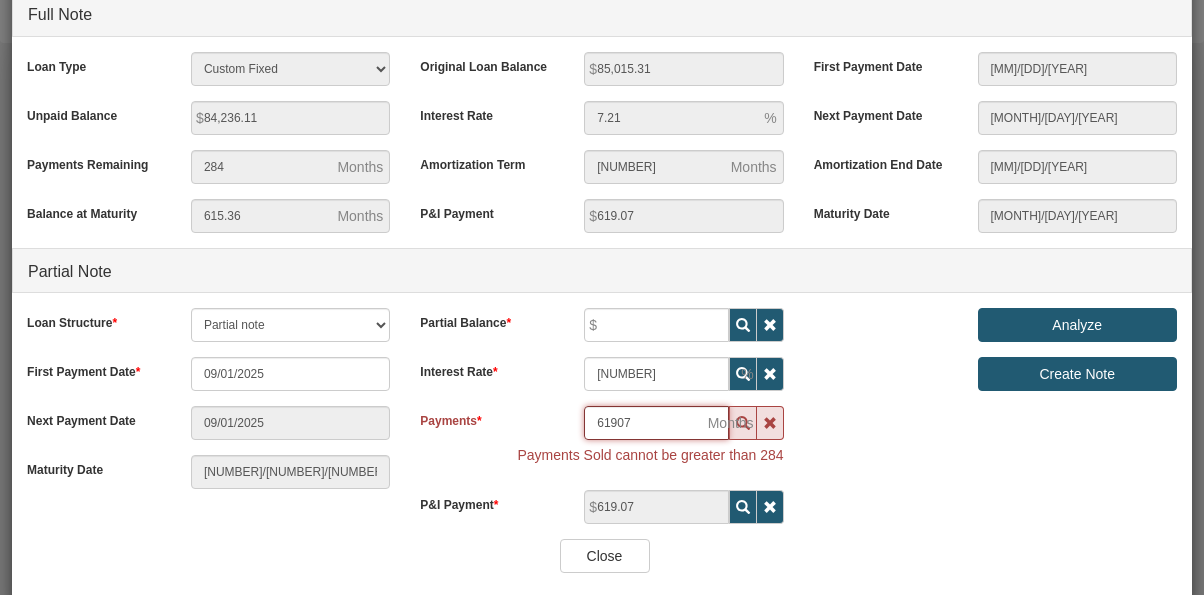 type on "[MONTH]/[DAY]/[YEAR]" 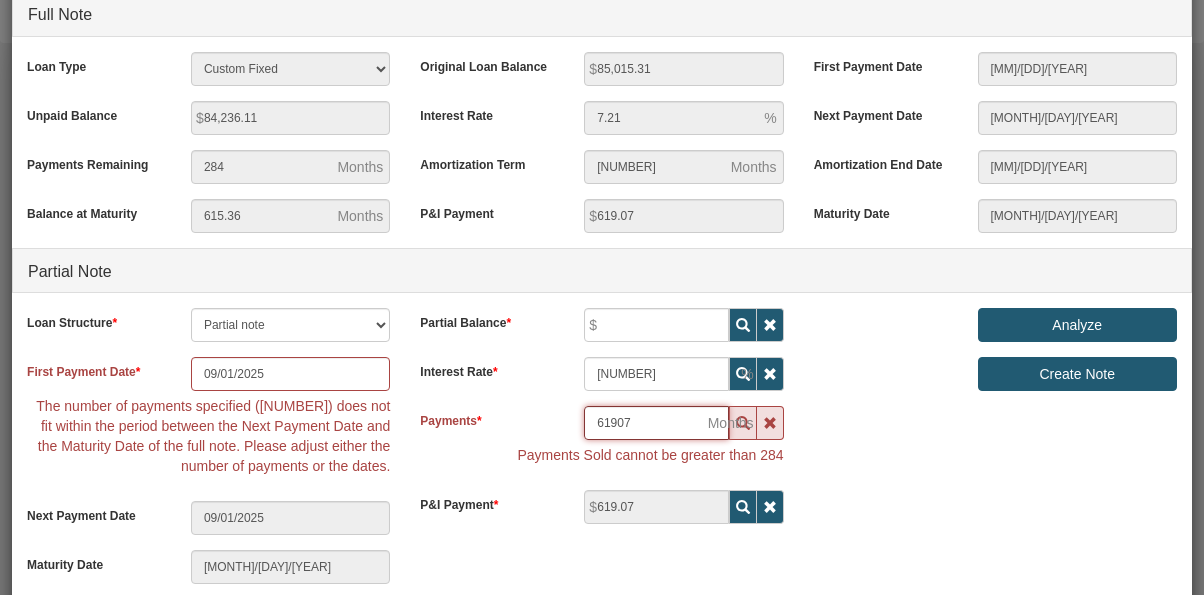 type on "619" 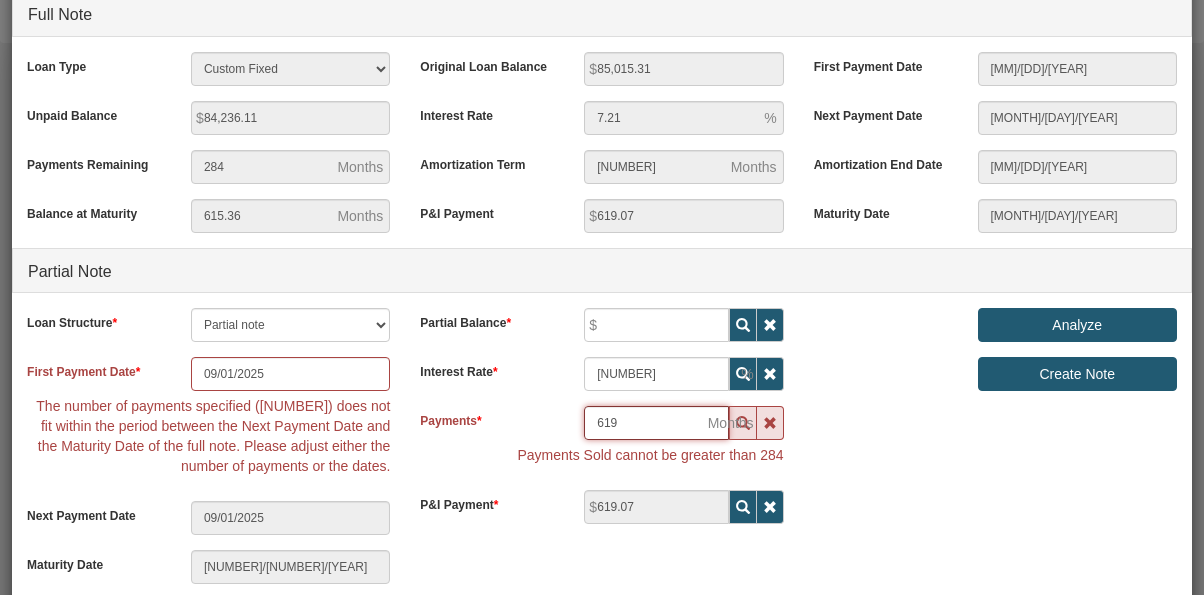type on "[NUMBER]/[NUMBER]/[YEAR]" 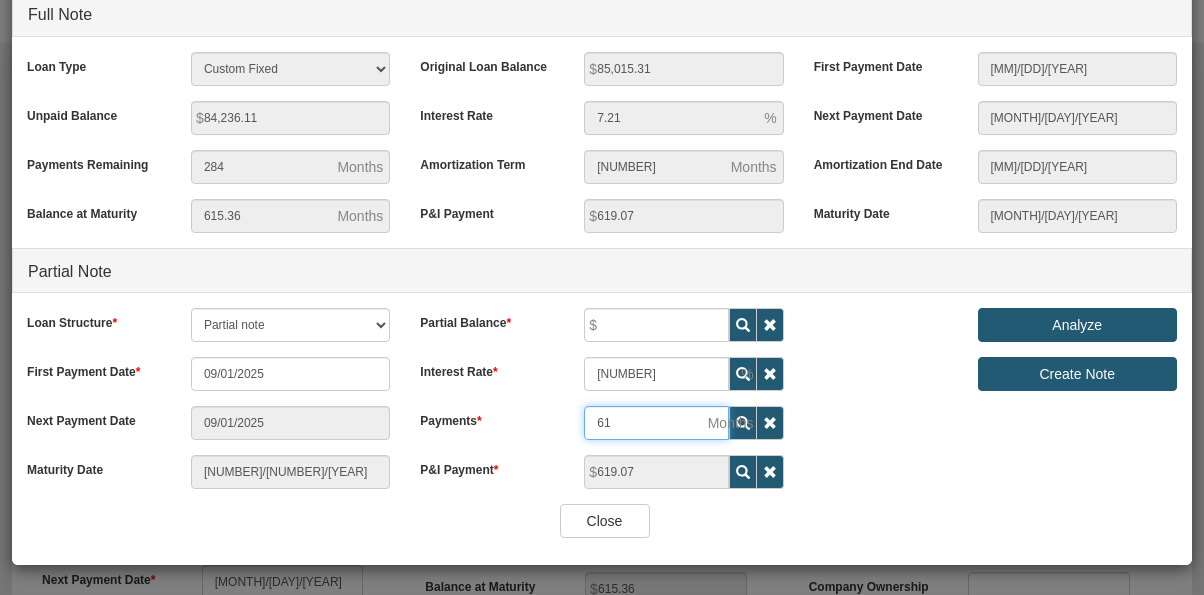 type on "[MONTH]/[DAY]/[YEAR]" 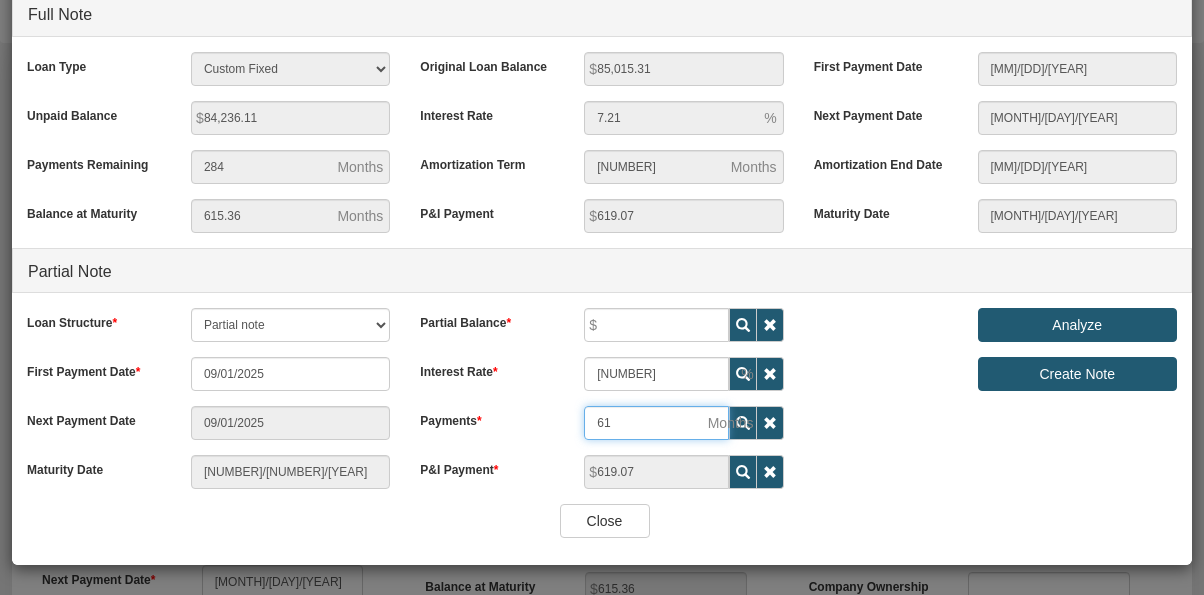 type on "[NUMBER]" 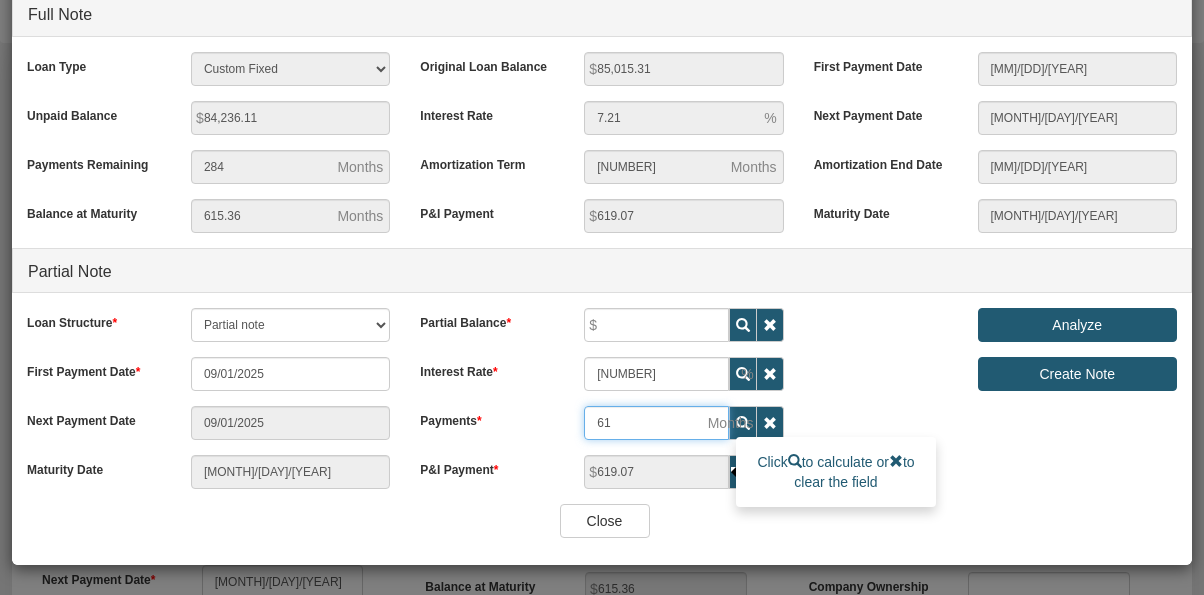 type 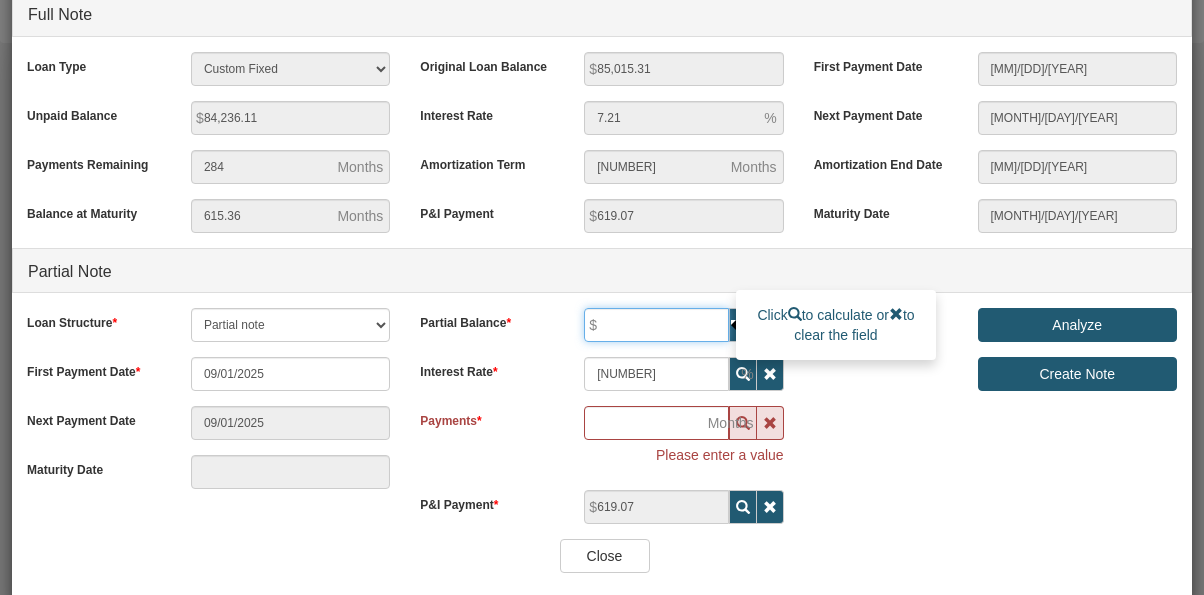 click at bounding box center [656, 325] 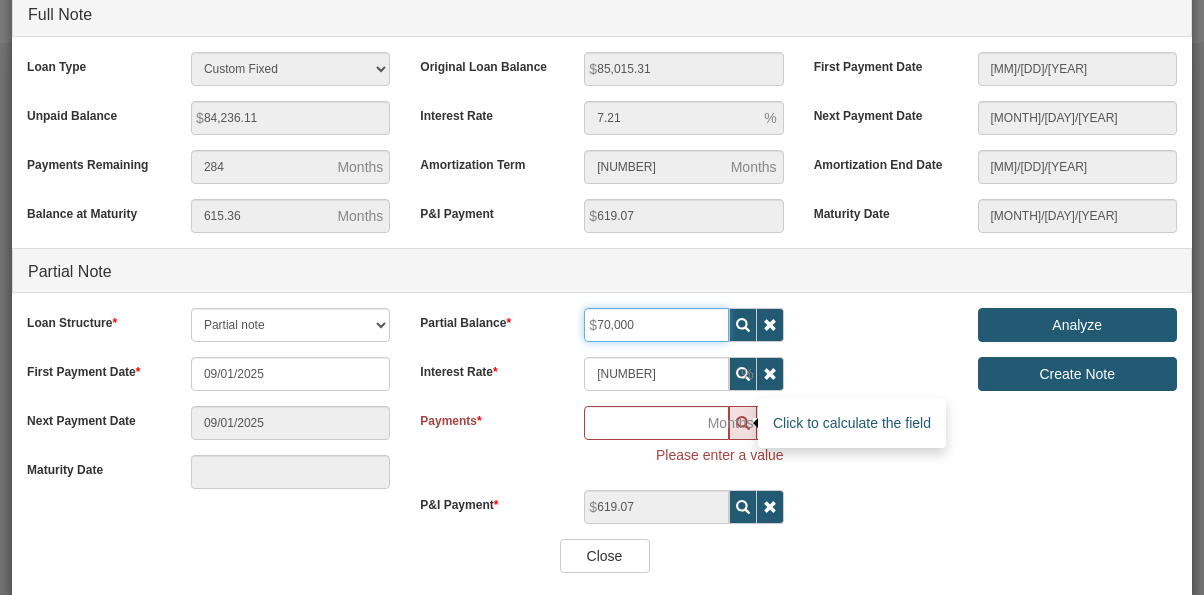 type on "70,000" 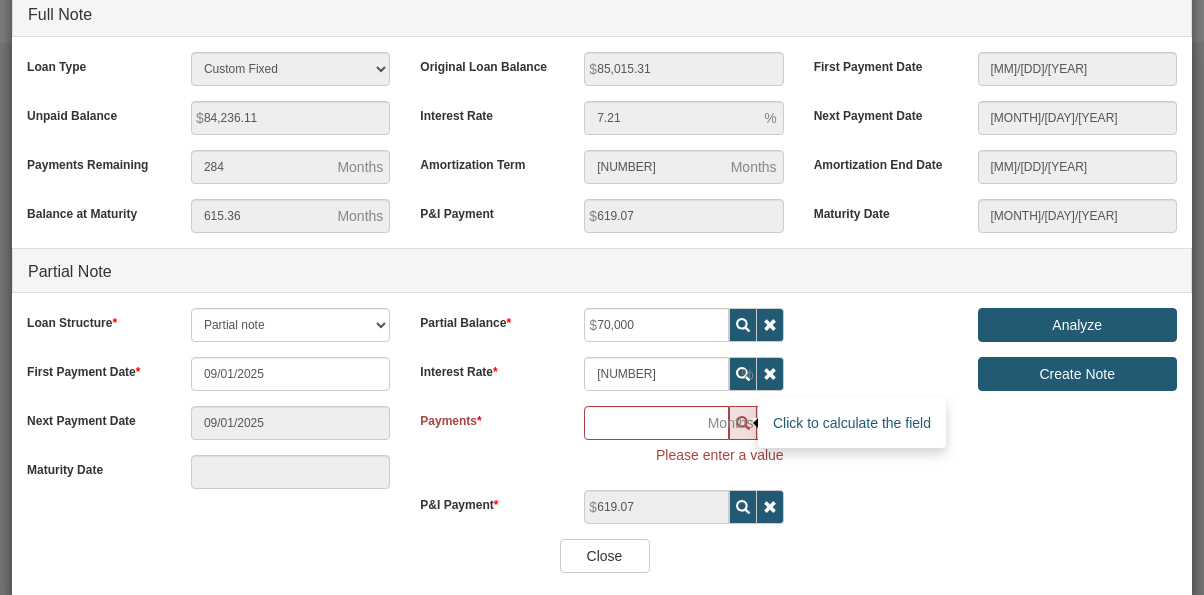 click at bounding box center [743, 423] 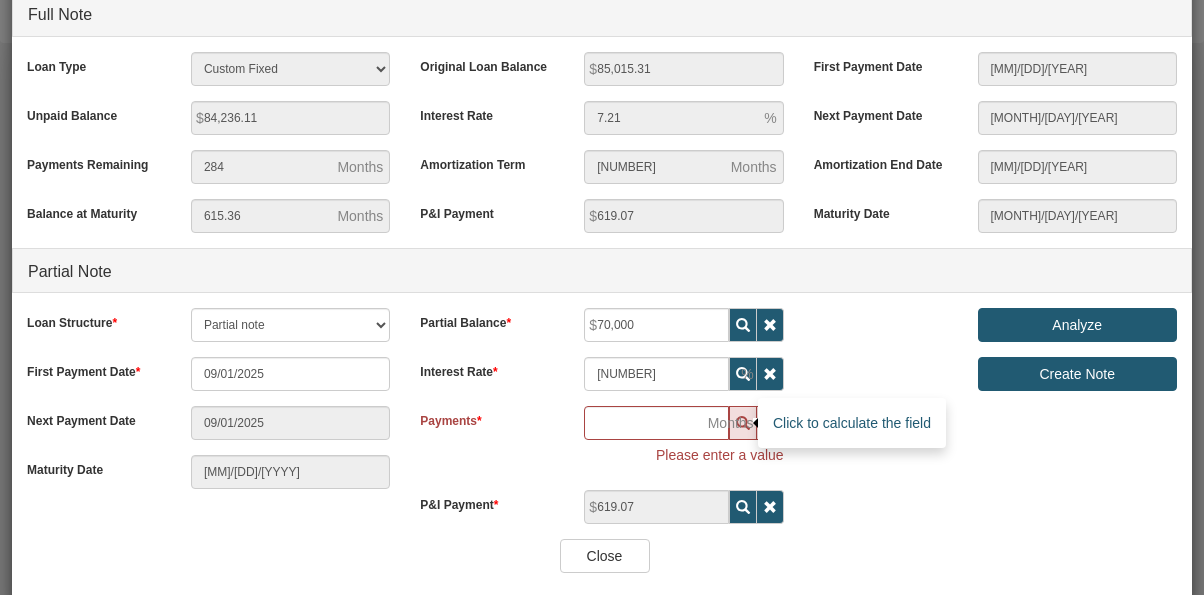 type on "[NUMBER]" 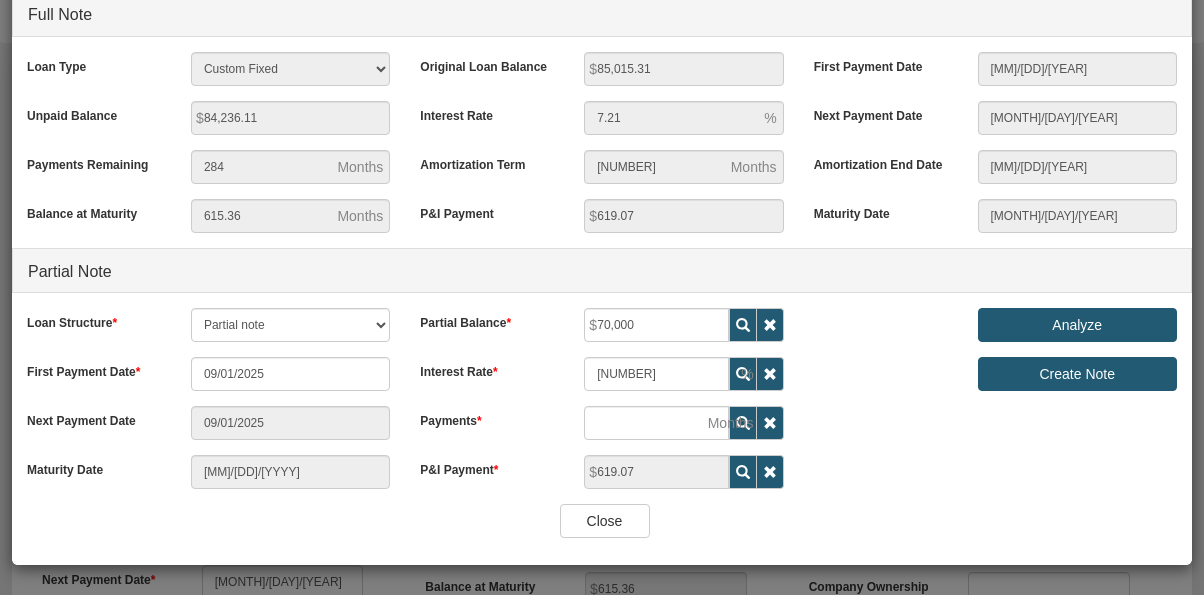 click on "Analyze" at bounding box center (1077, 325) 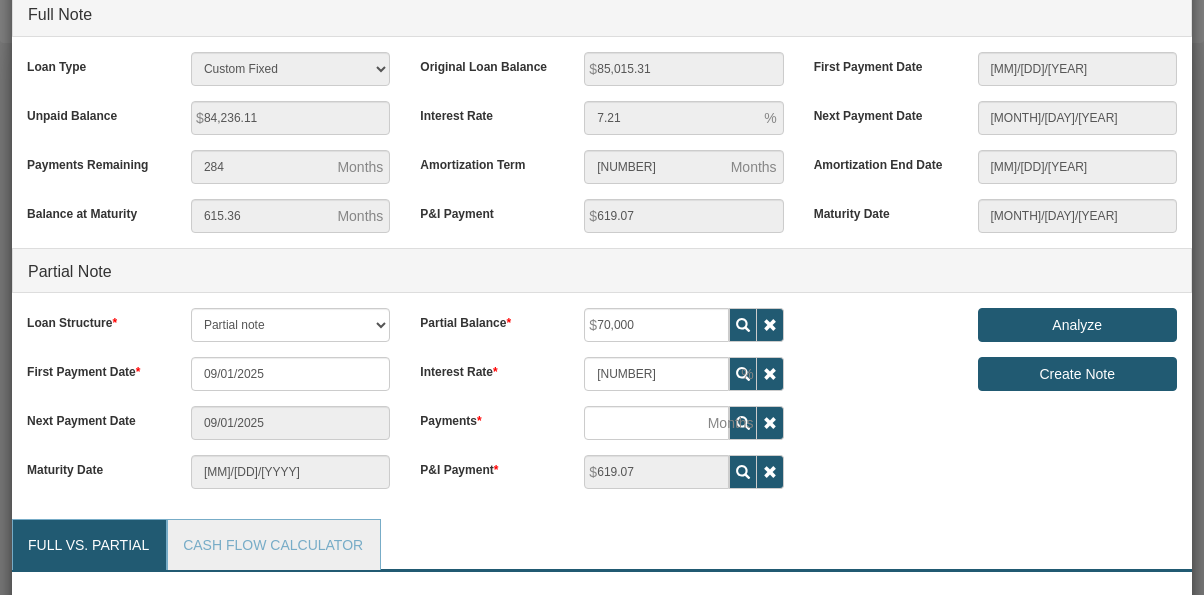 scroll, scrollTop: 999750, scrollLeft: 999720, axis: both 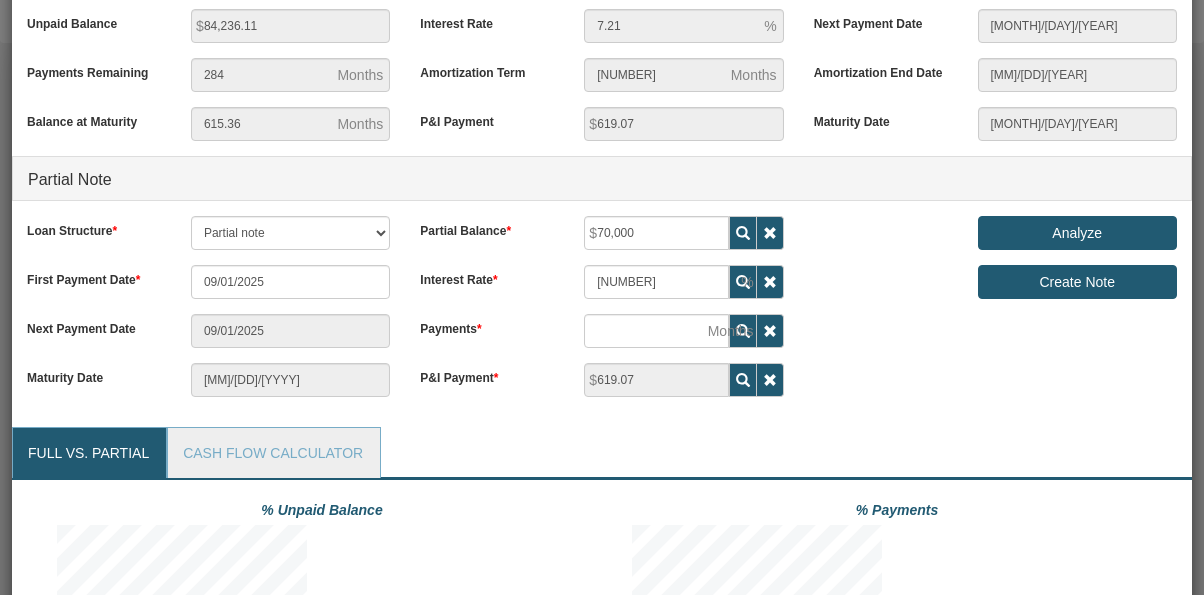 click on "Analyze" at bounding box center (1077, 233) 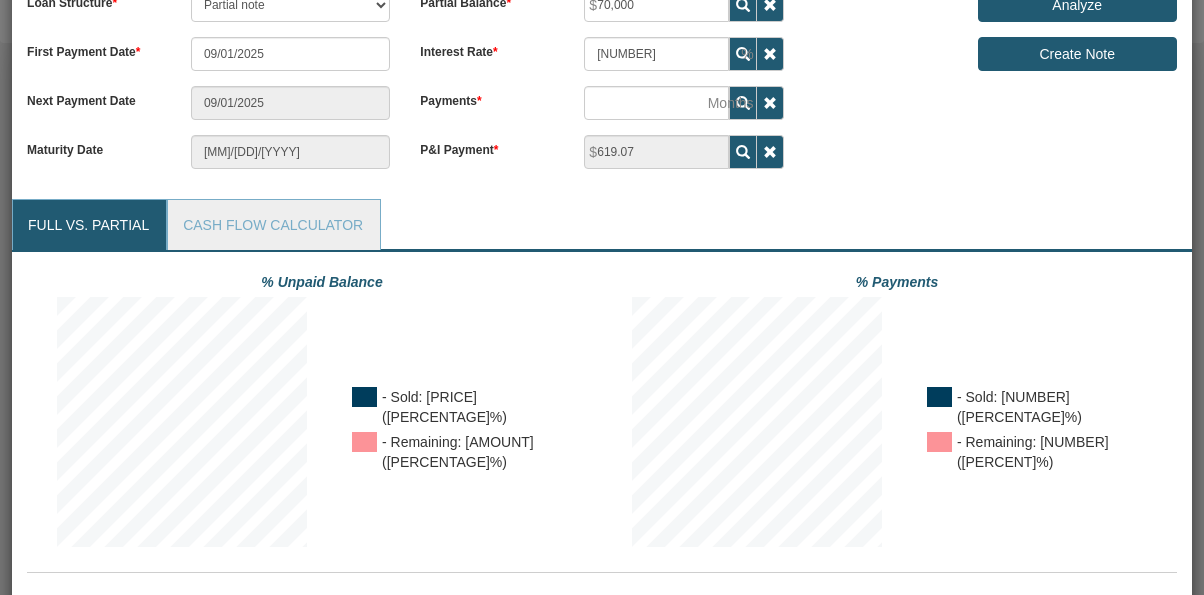 scroll, scrollTop: 505, scrollLeft: 0, axis: vertical 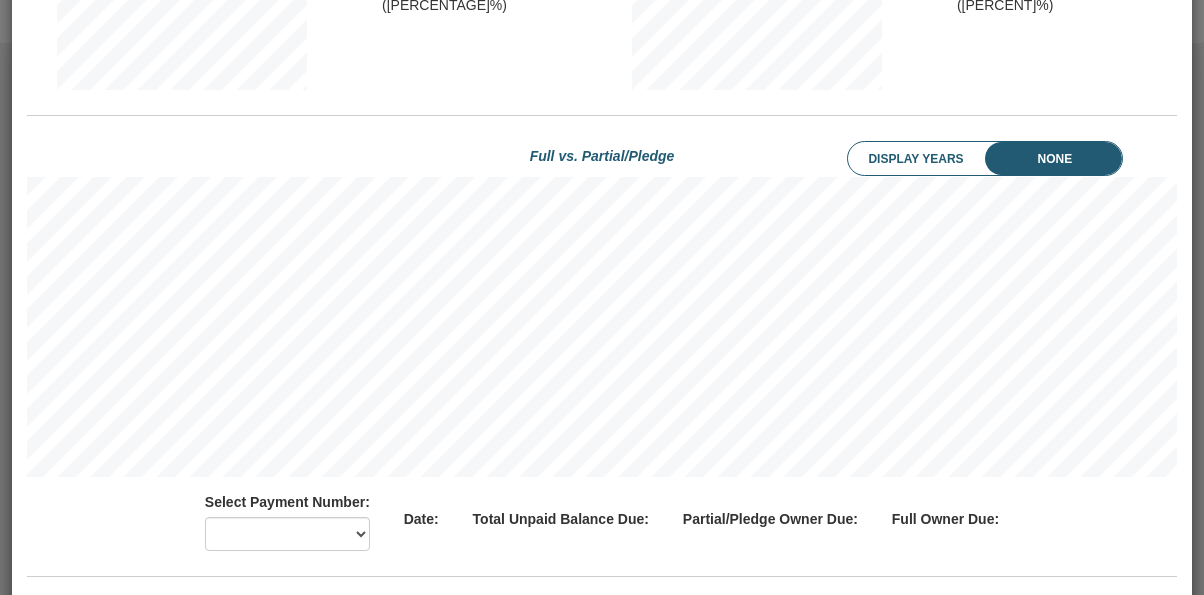 click on "Display Years" at bounding box center (930, 159) 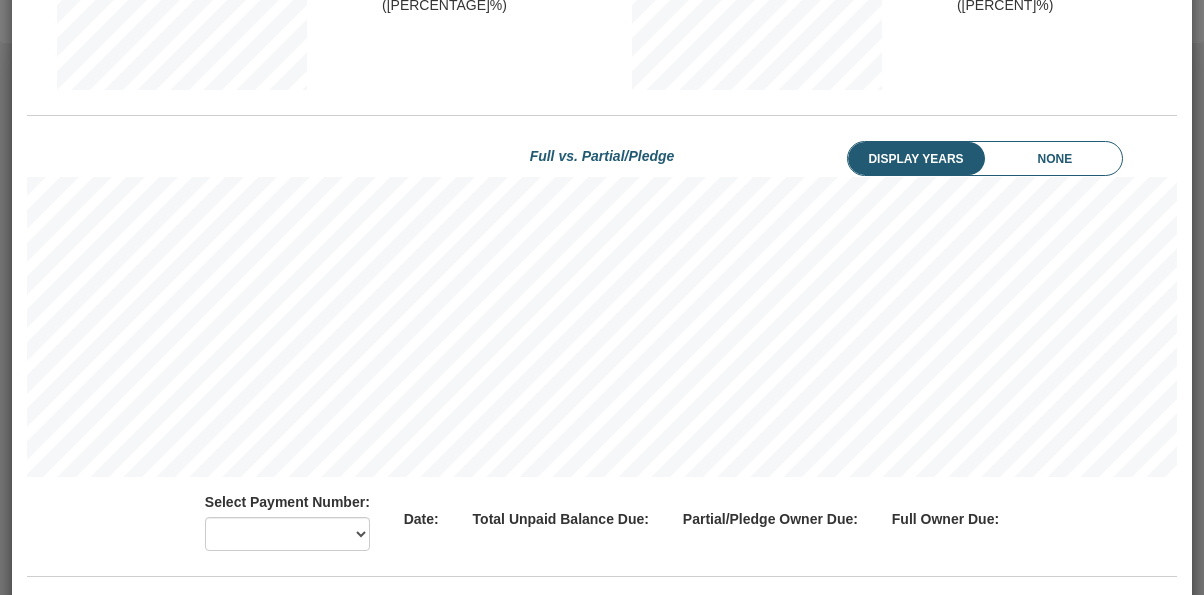 scroll, scrollTop: 999700, scrollLeft: 998850, axis: both 